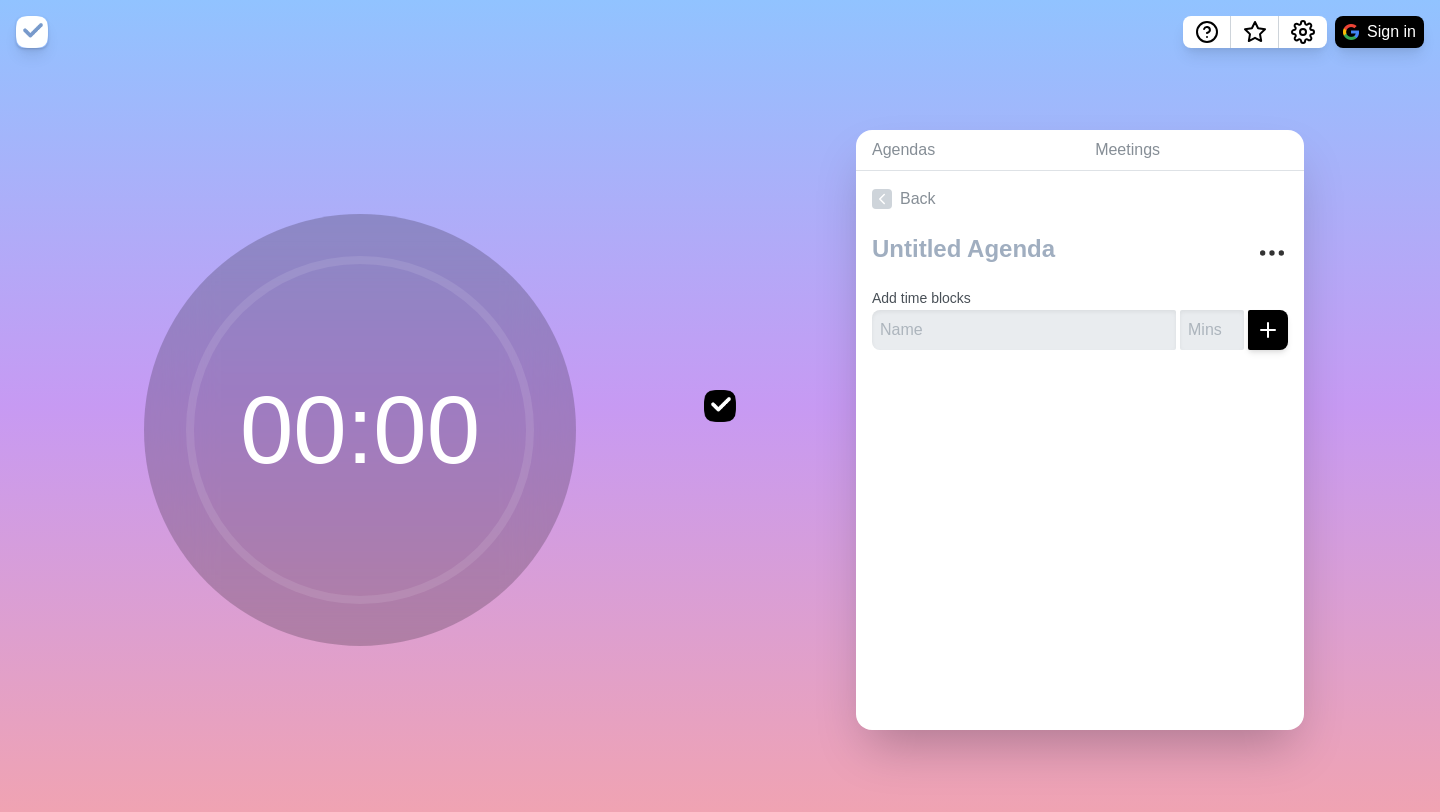 scroll, scrollTop: 0, scrollLeft: 0, axis: both 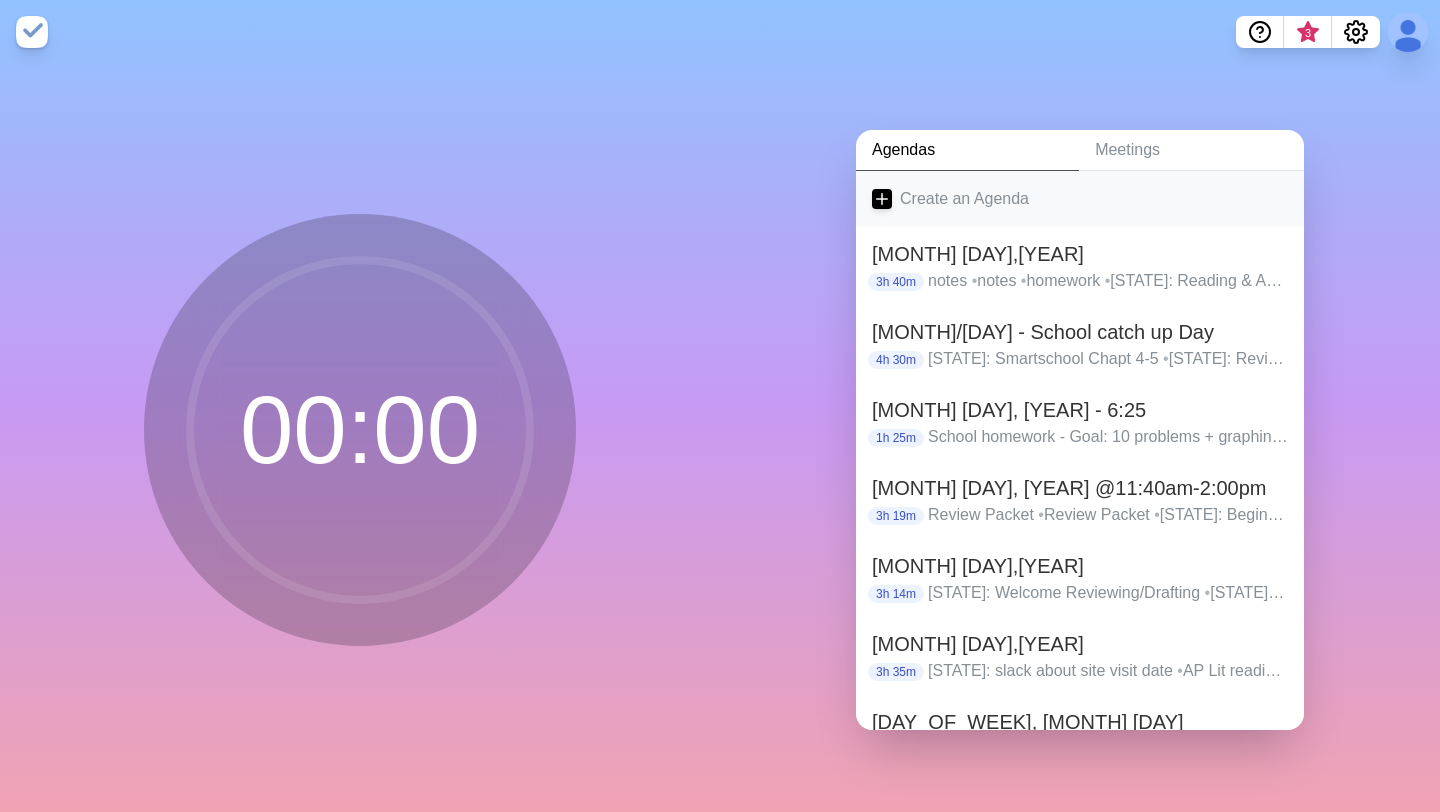 click on "Create an Agenda" at bounding box center [1080, 199] 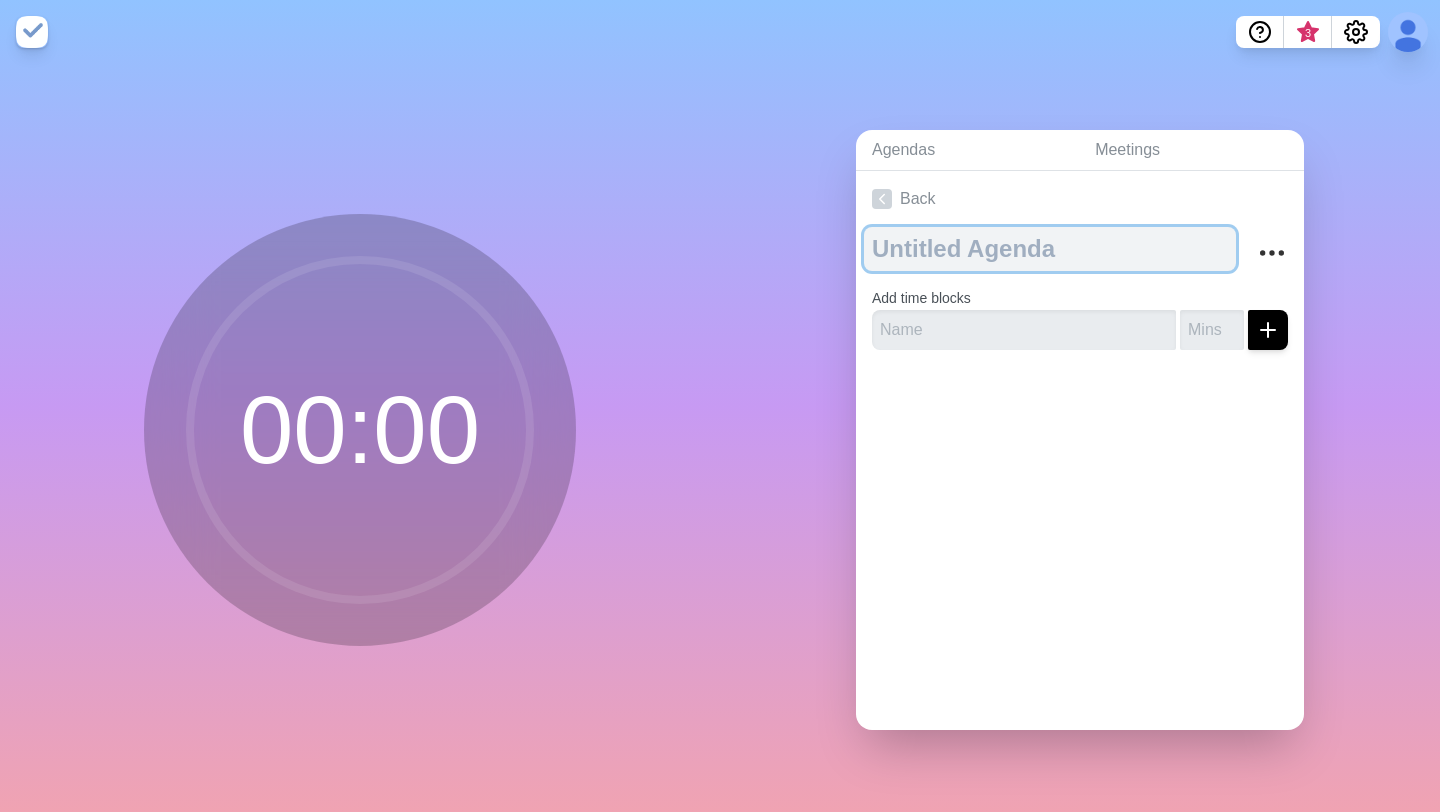 click at bounding box center [1050, 249] 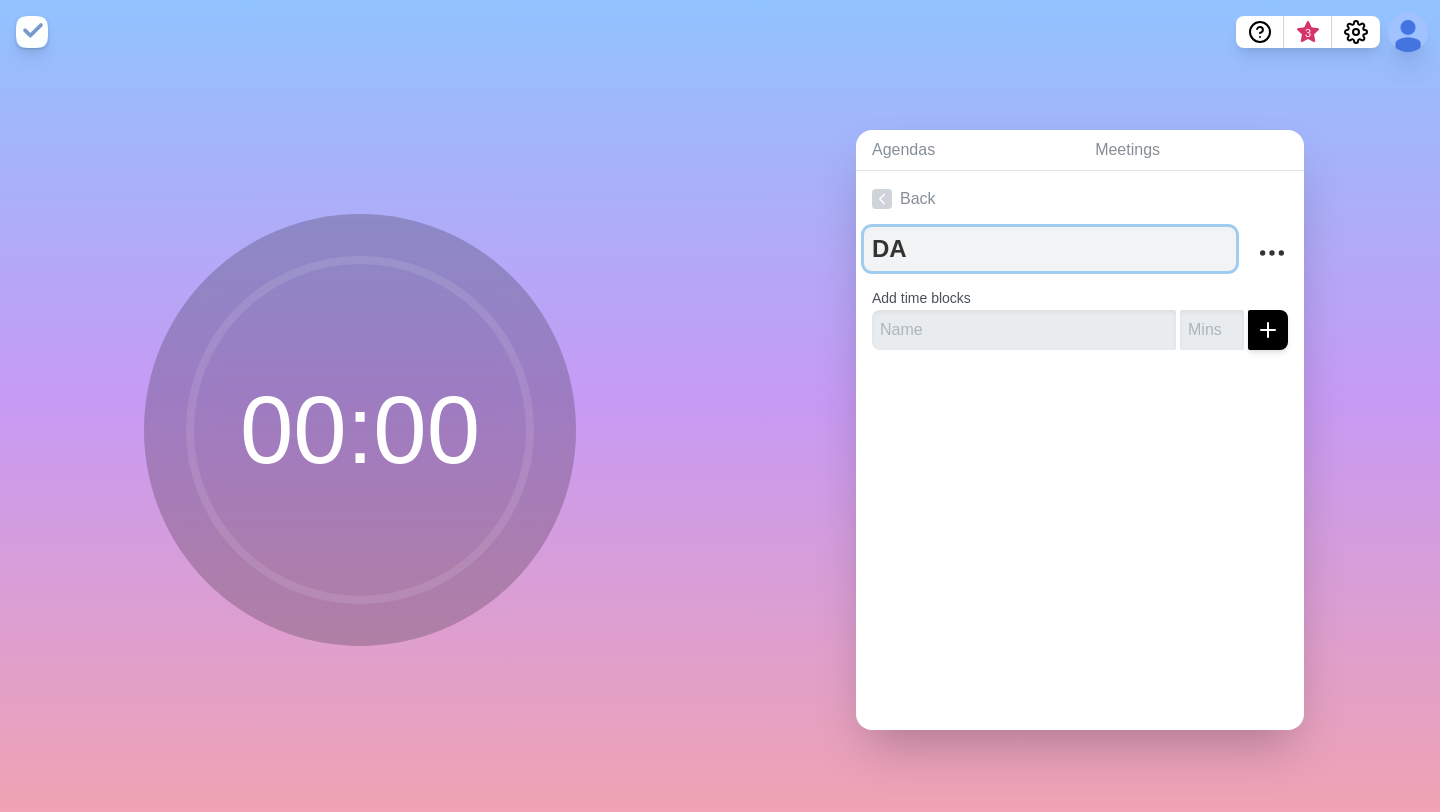 type on "D" 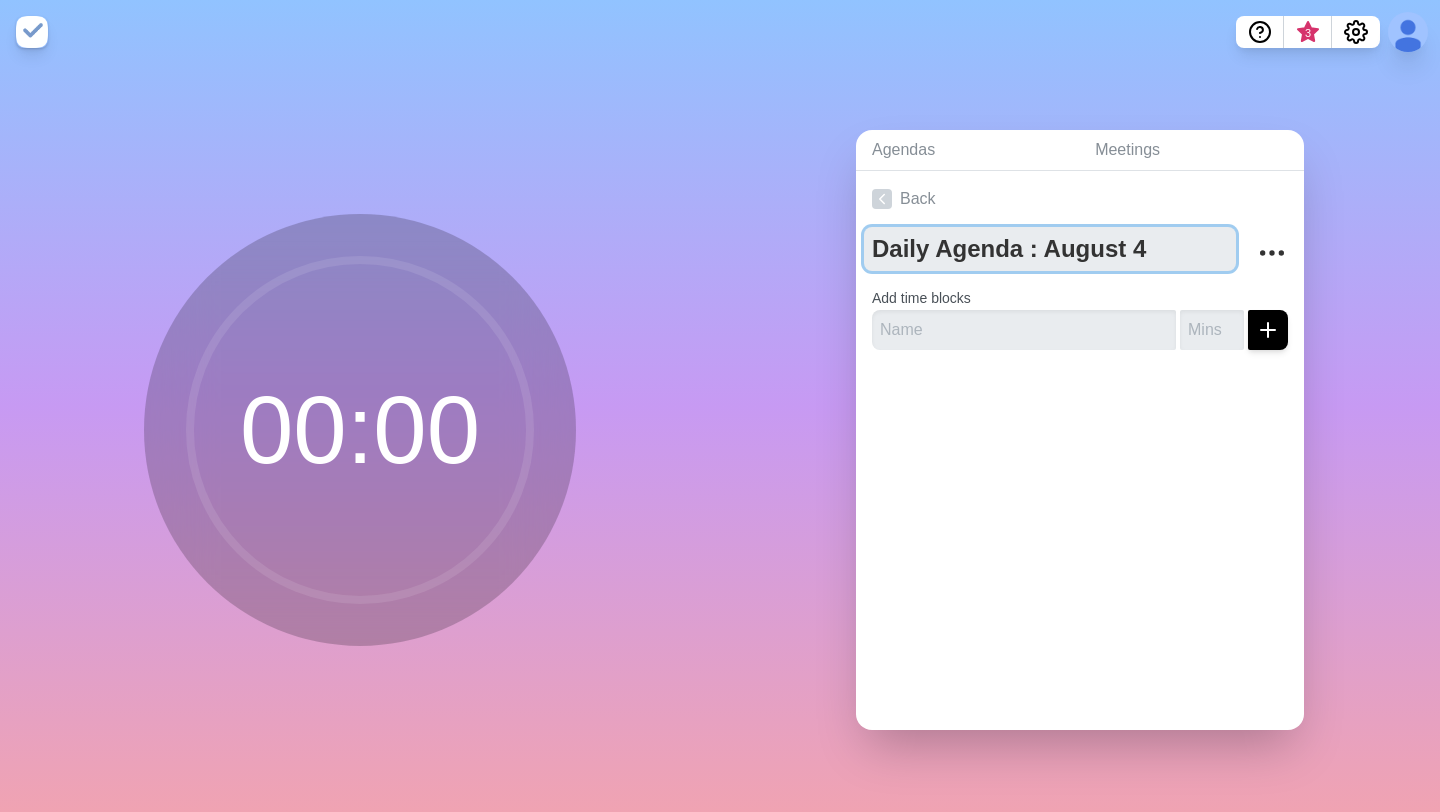 type on "Daily Agenda : August 4" 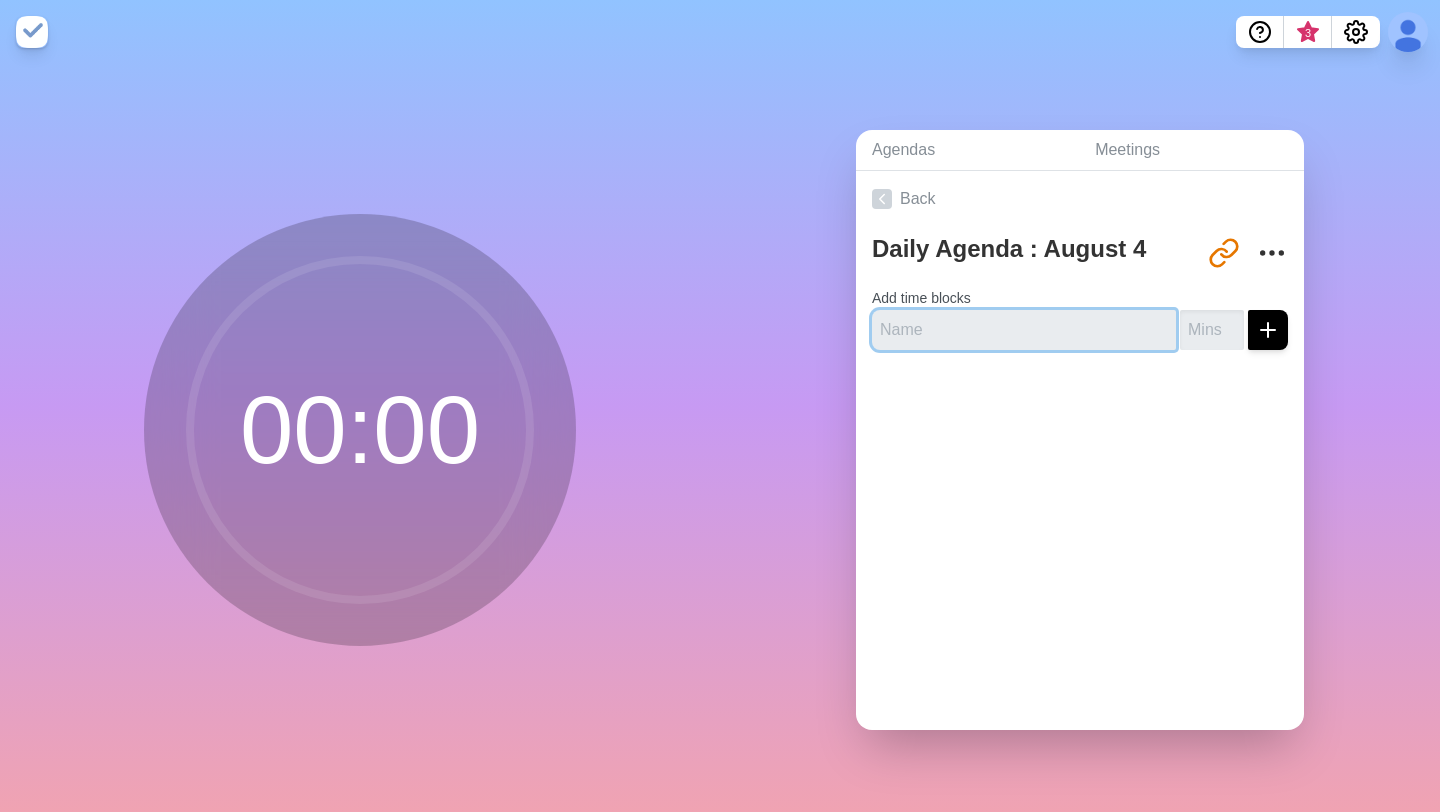 click at bounding box center (1024, 330) 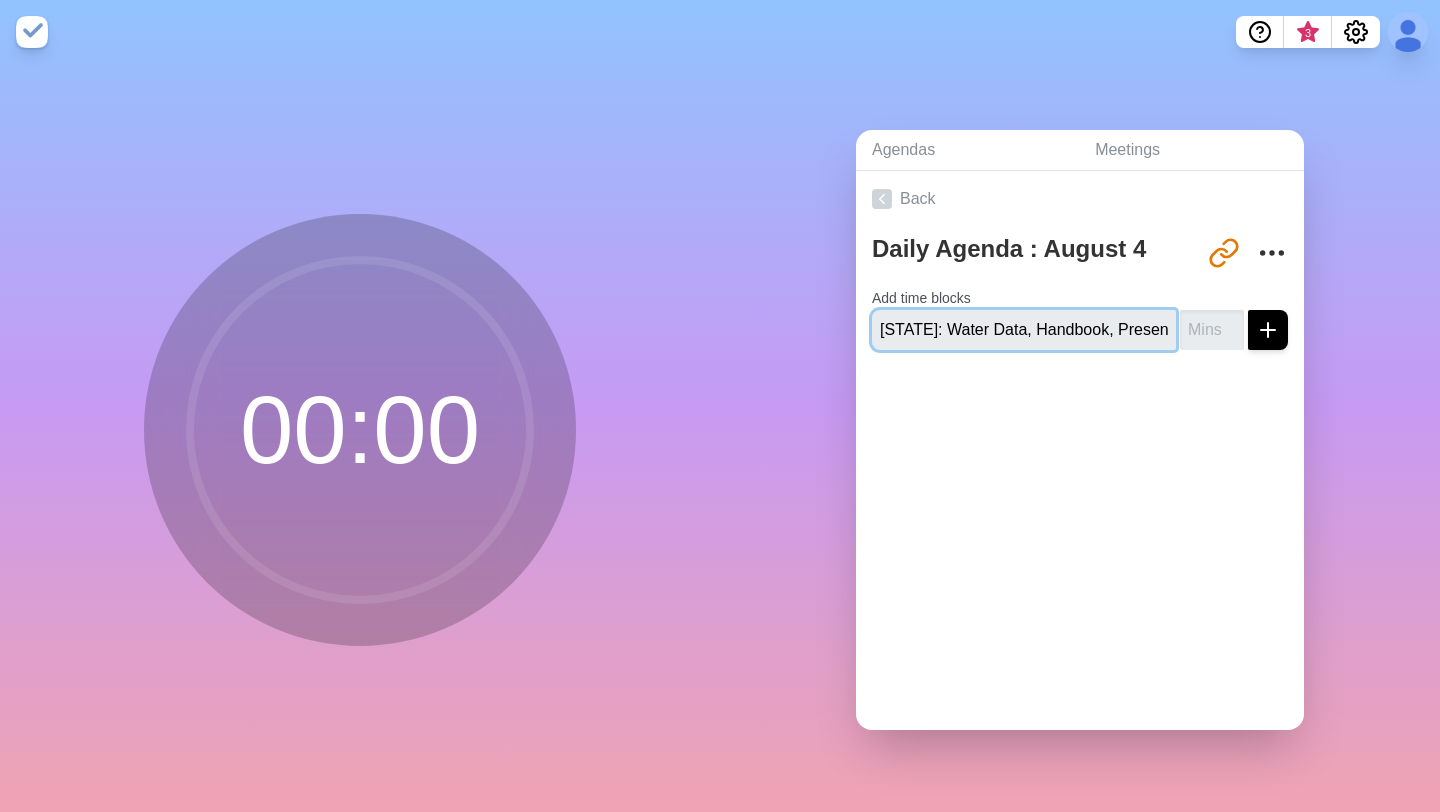 scroll, scrollTop: 0, scrollLeft: 6, axis: horizontal 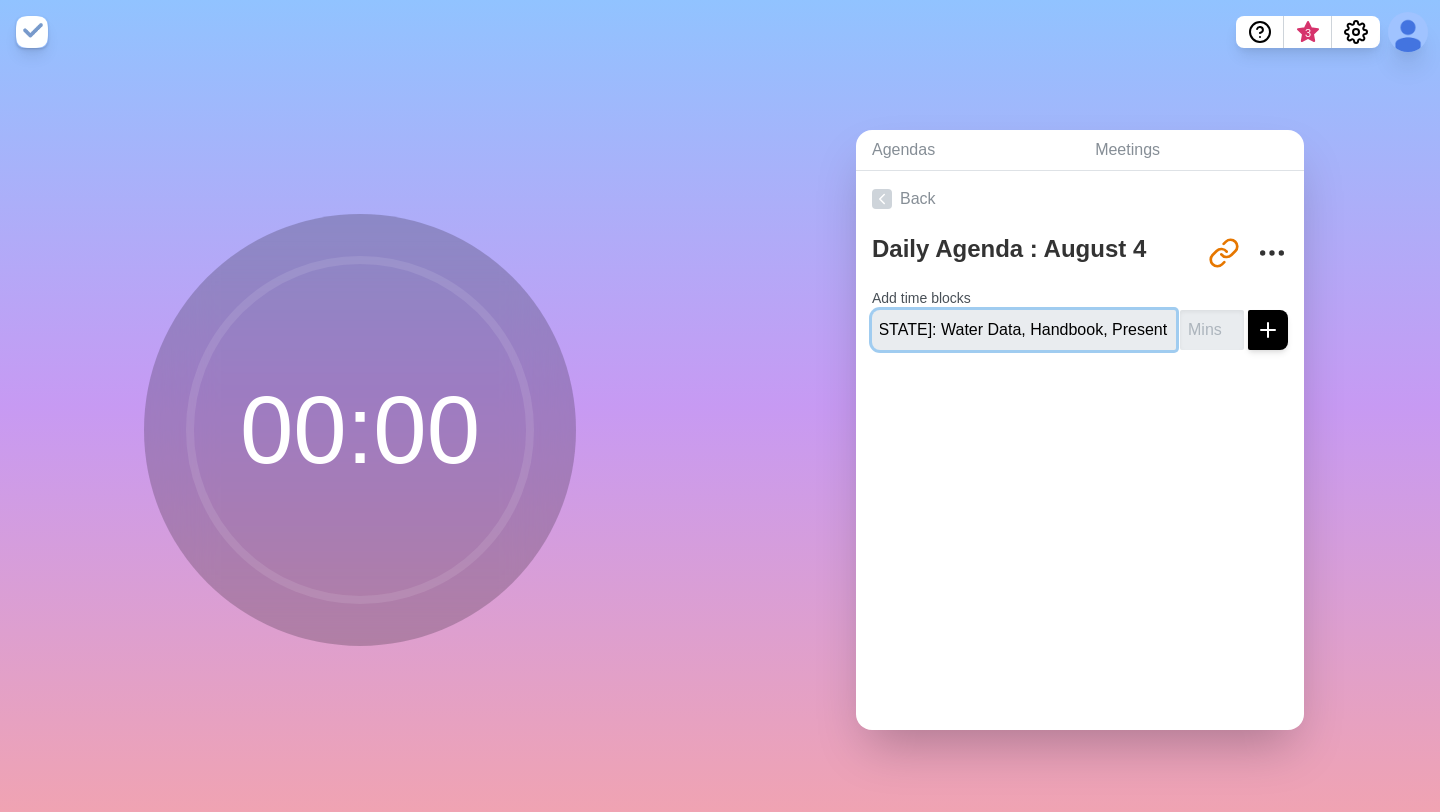 type on "[STATE]: Water Data, Handbook, Presentation" 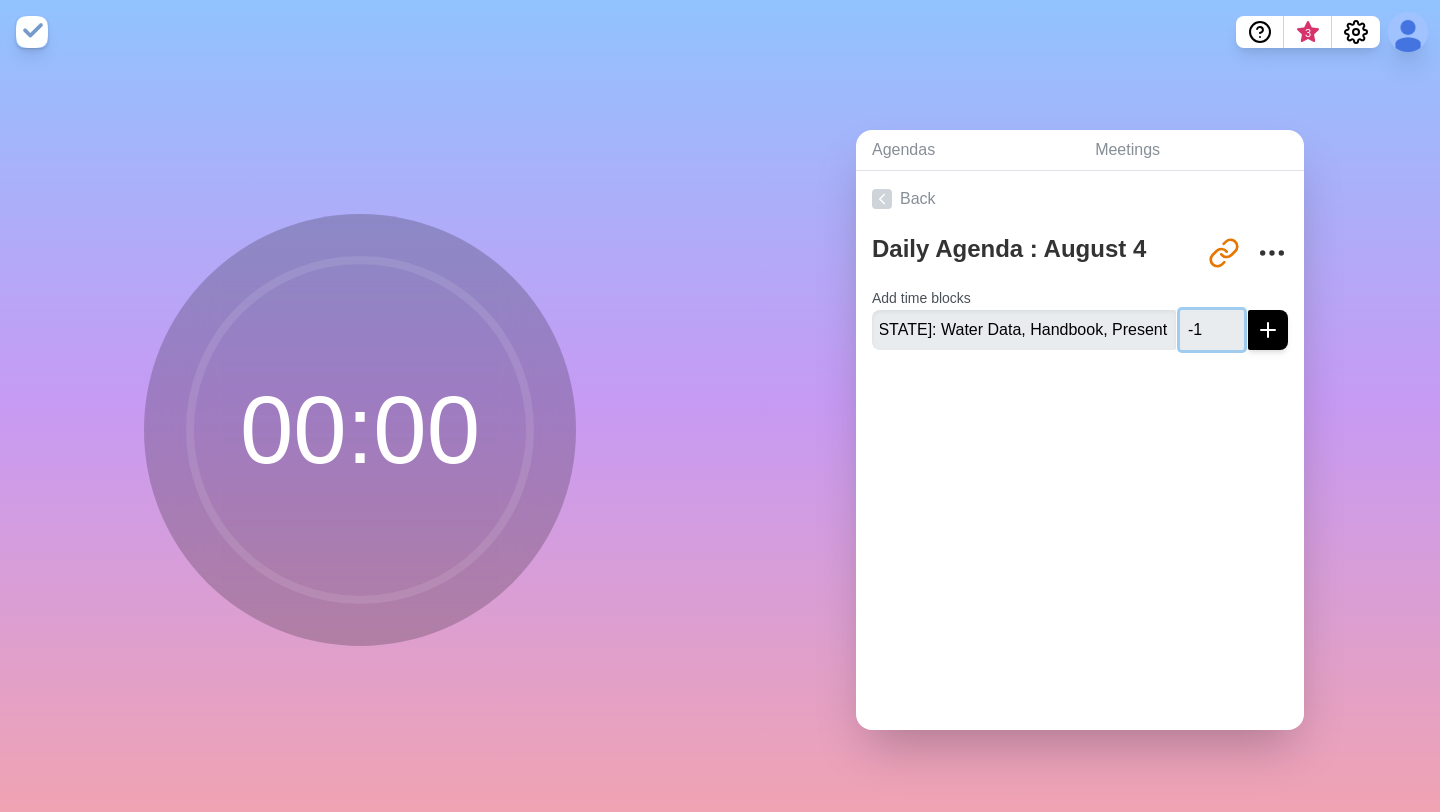 type on "-1" 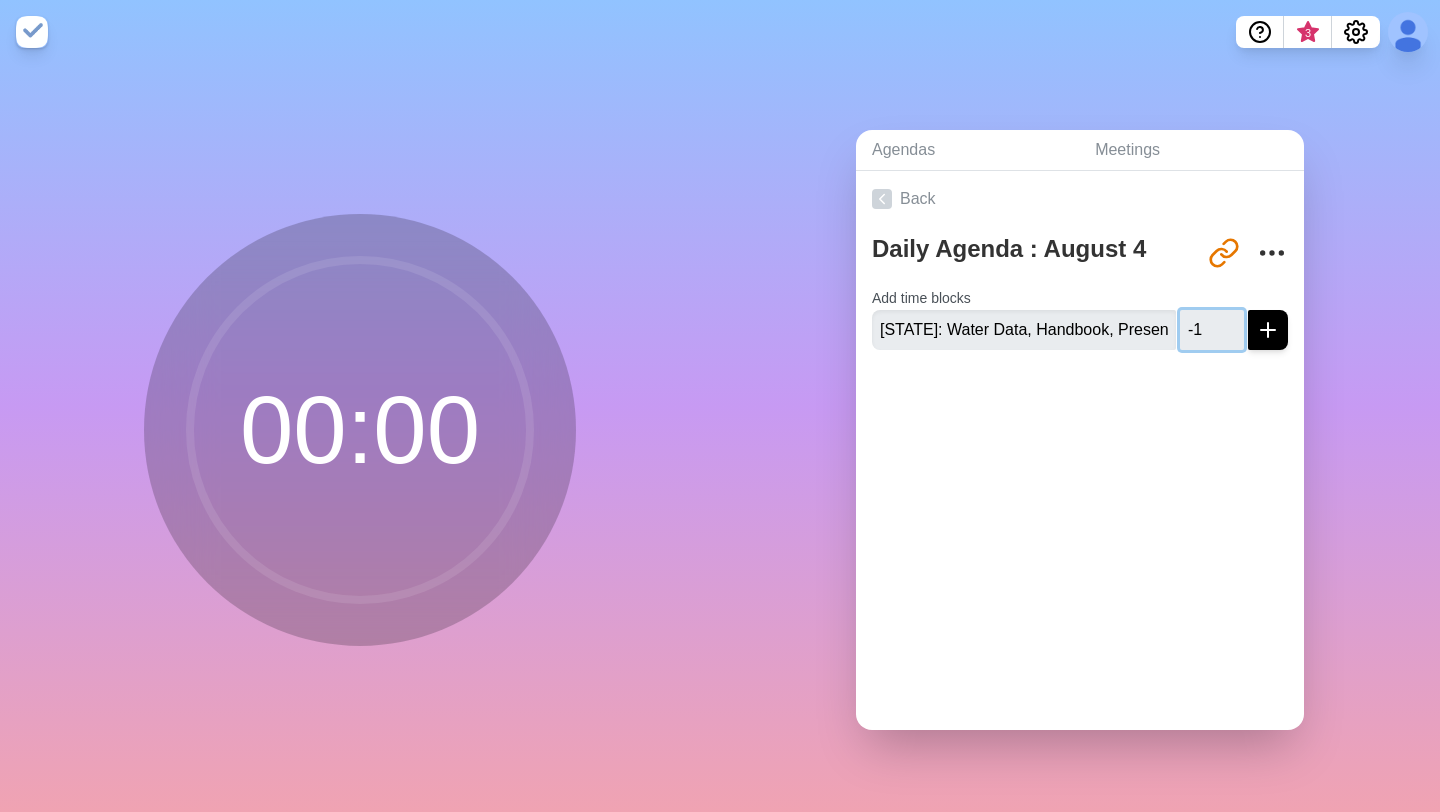 click on "-1" at bounding box center [1212, 330] 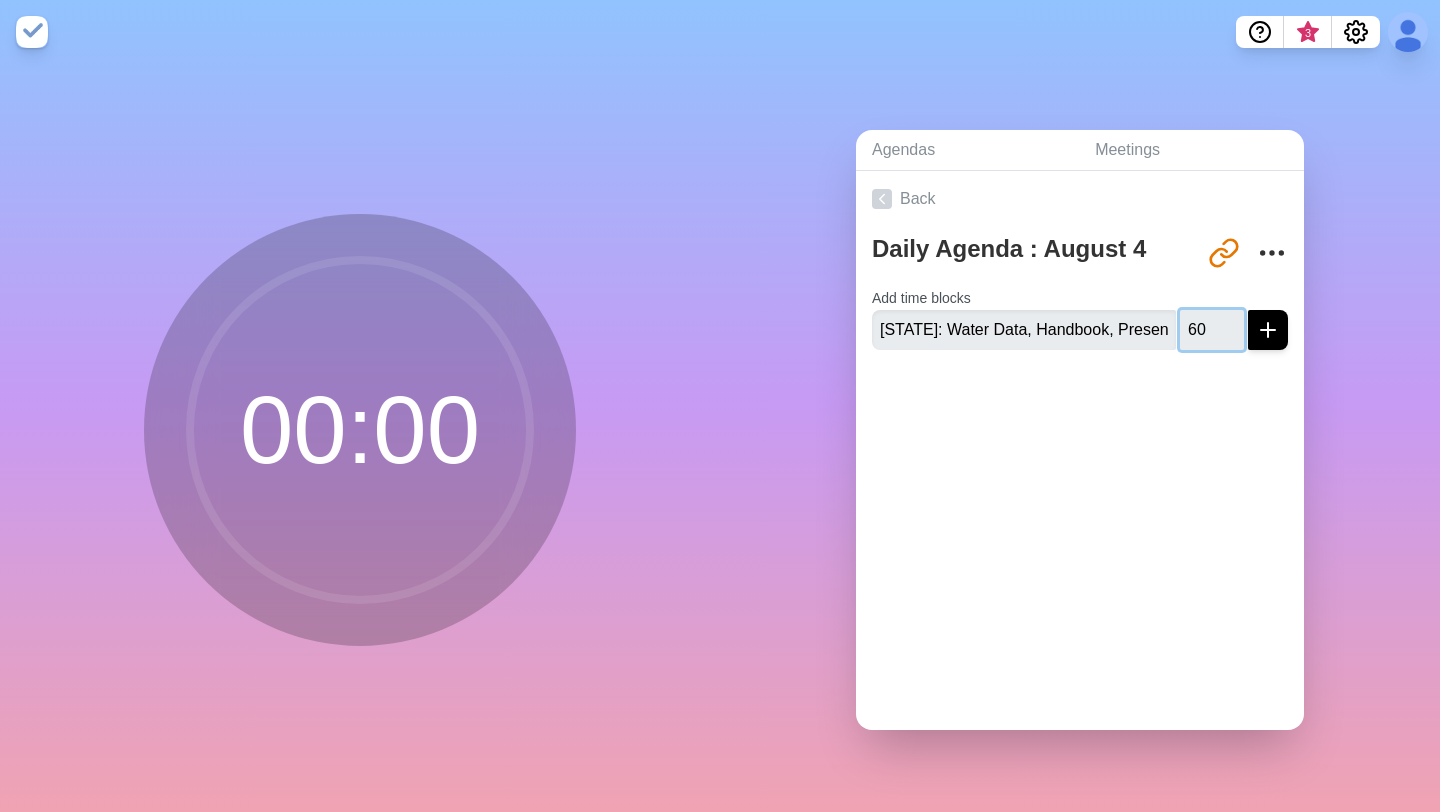 type on "60" 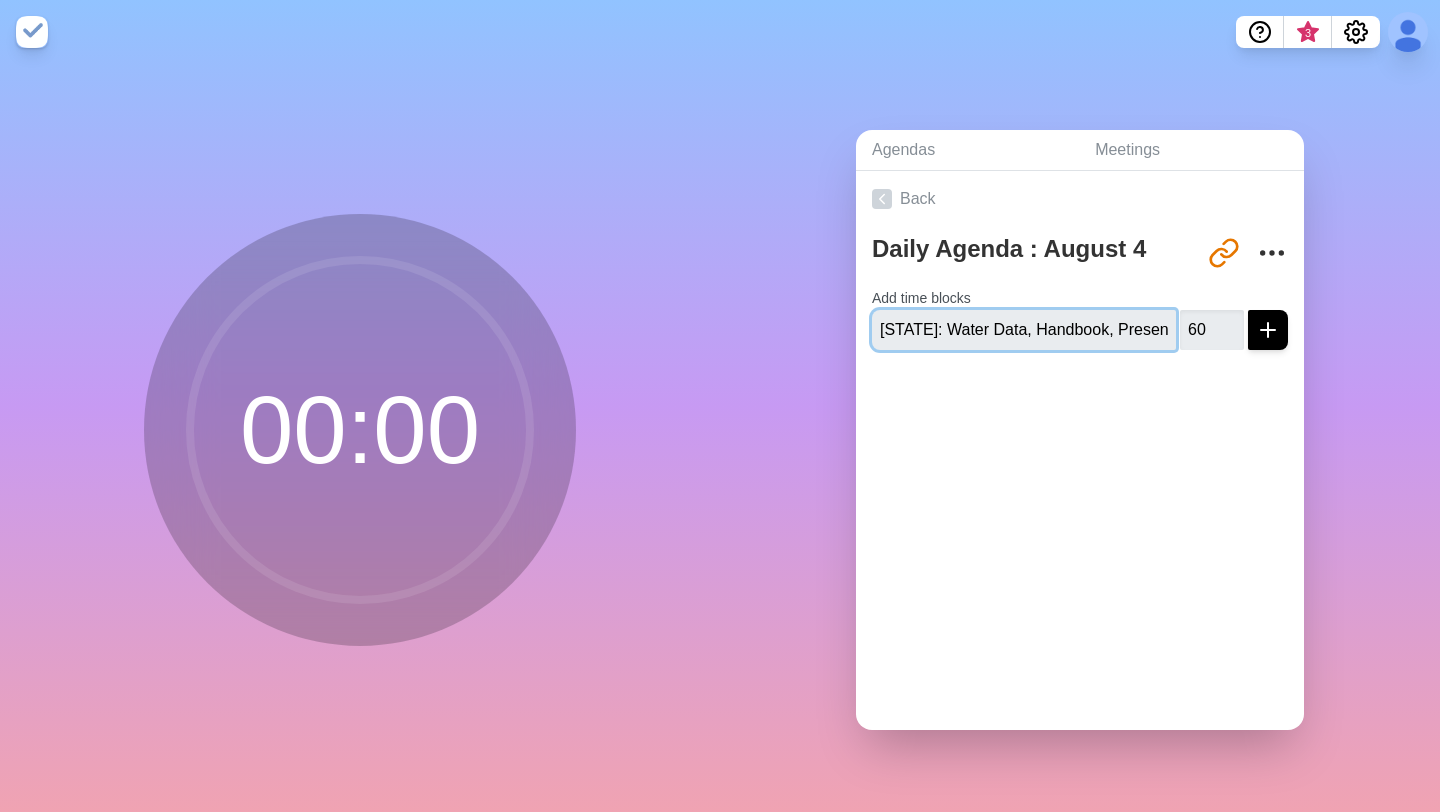 type 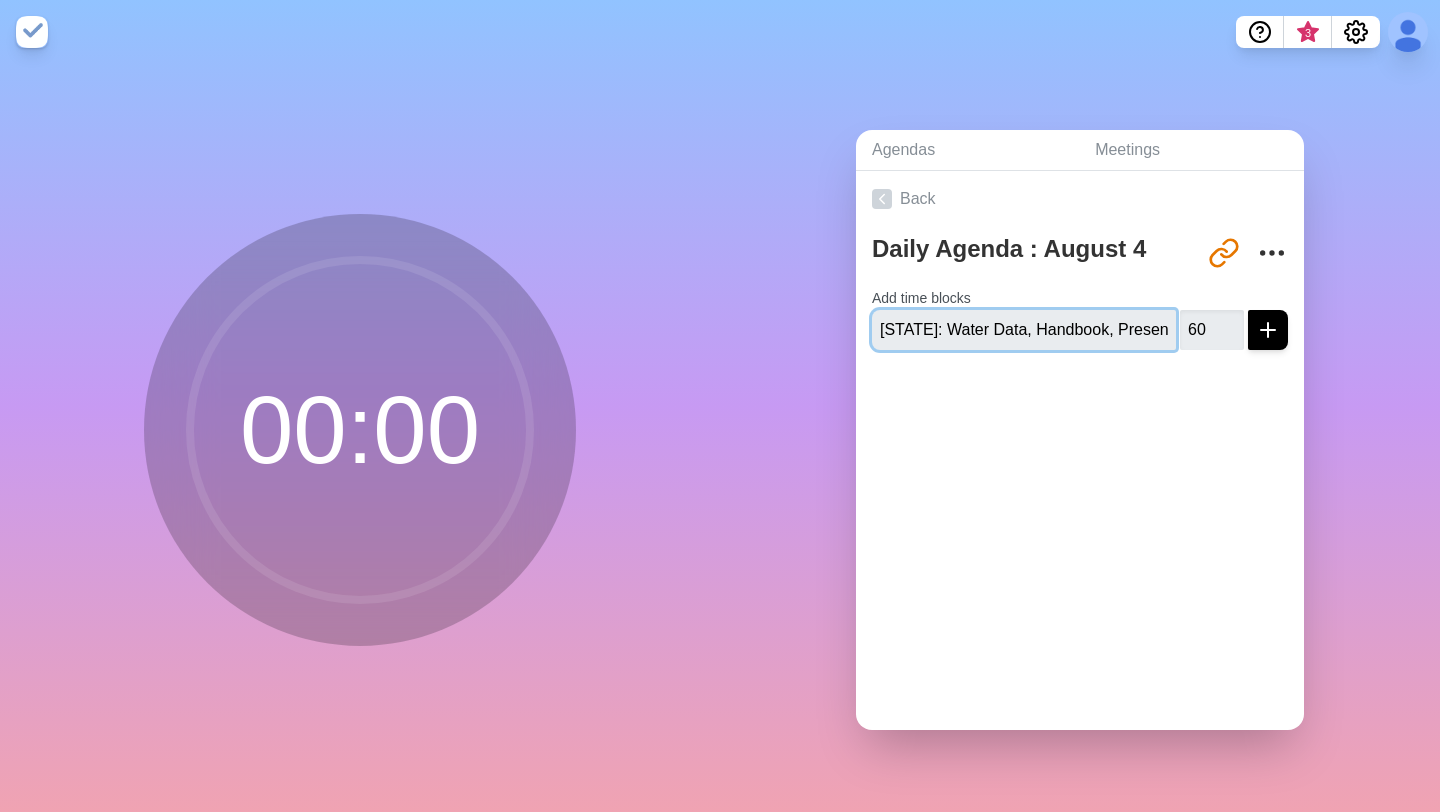 type 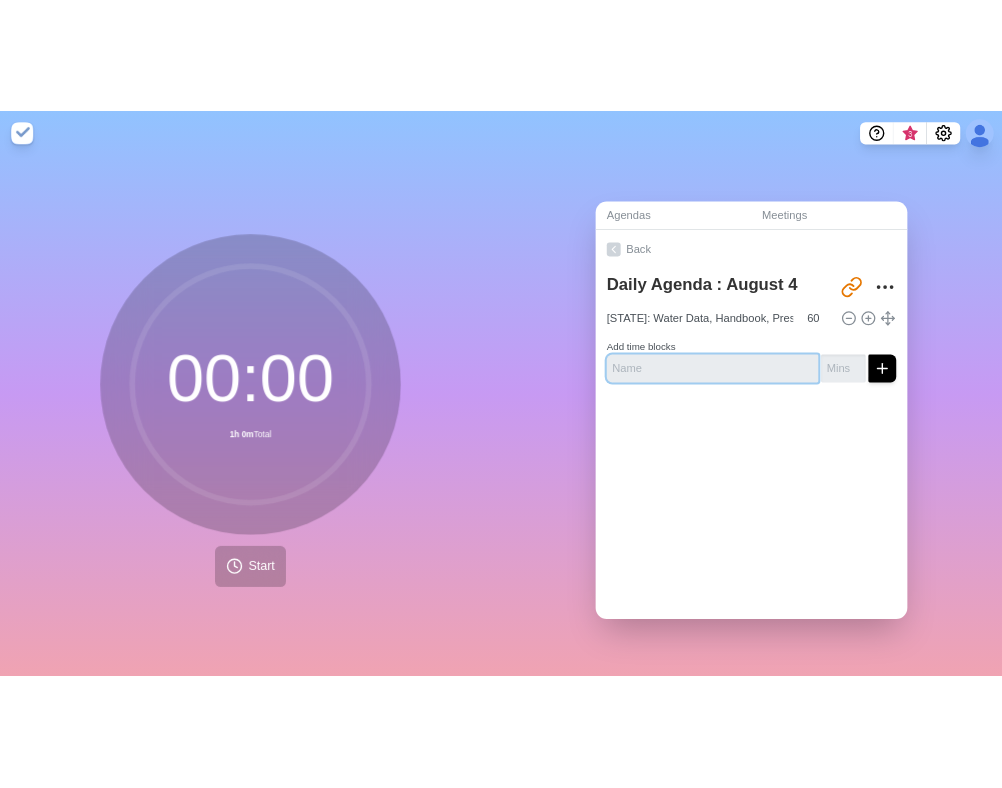scroll, scrollTop: 0, scrollLeft: 0, axis: both 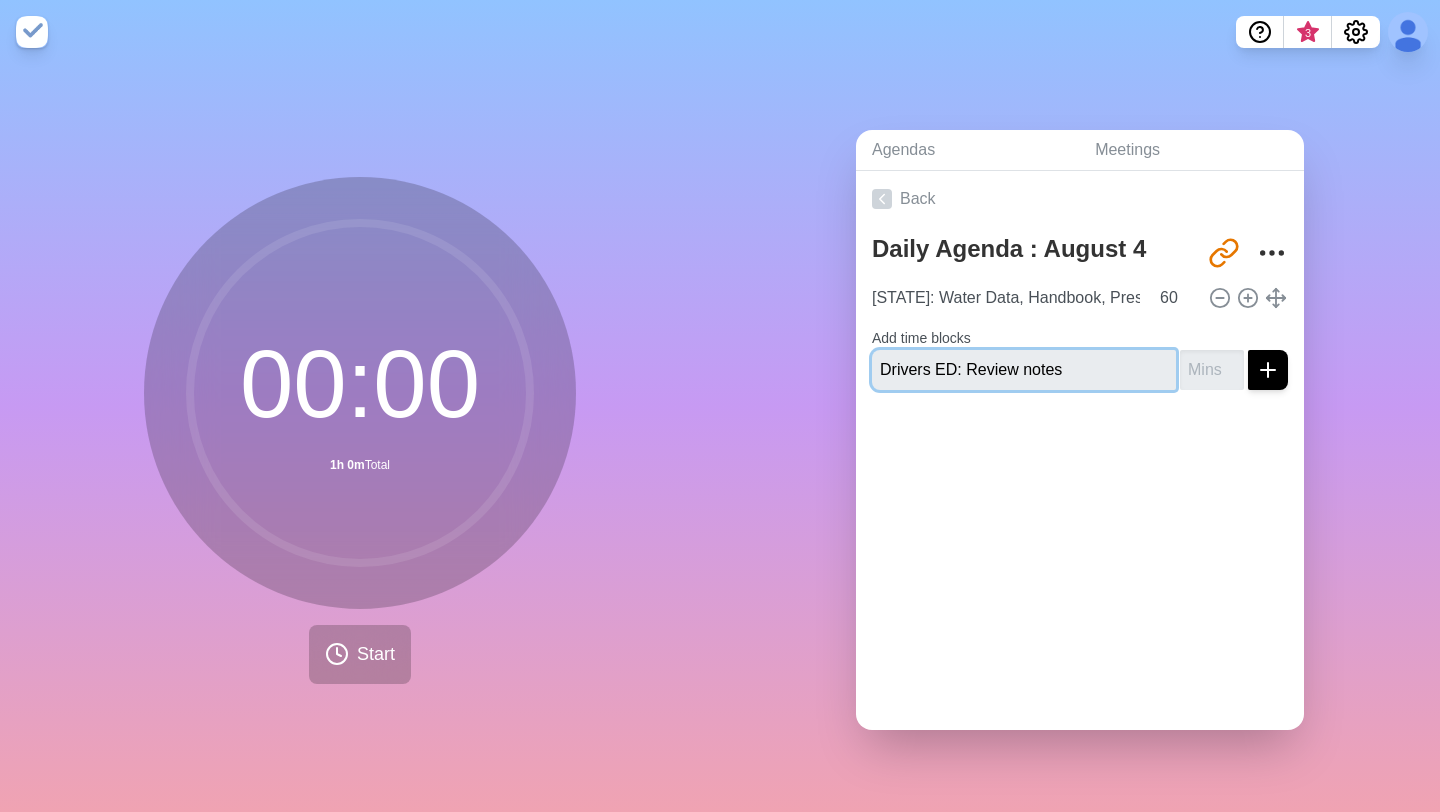 type on "Drivers ED: Review notes" 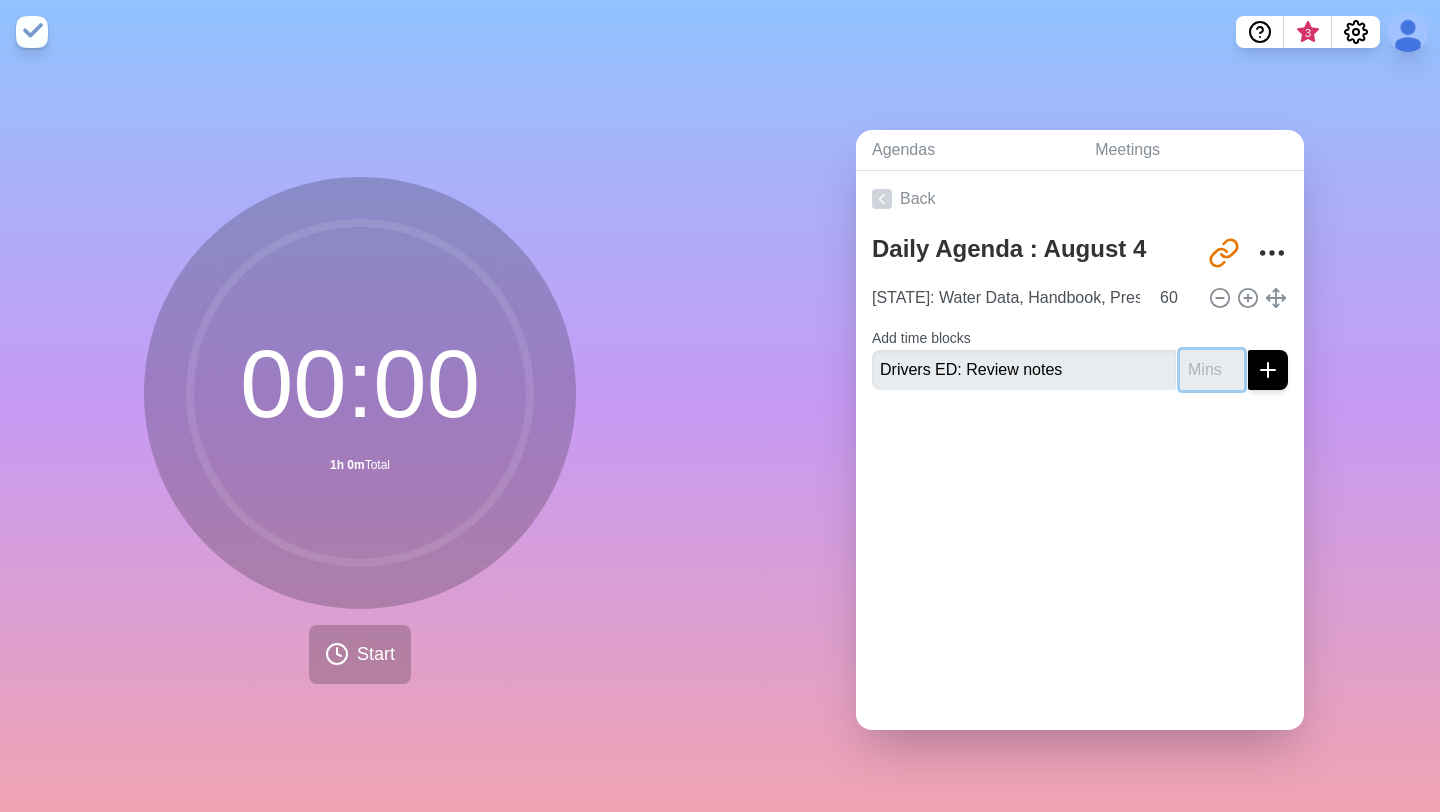 click at bounding box center [1212, 370] 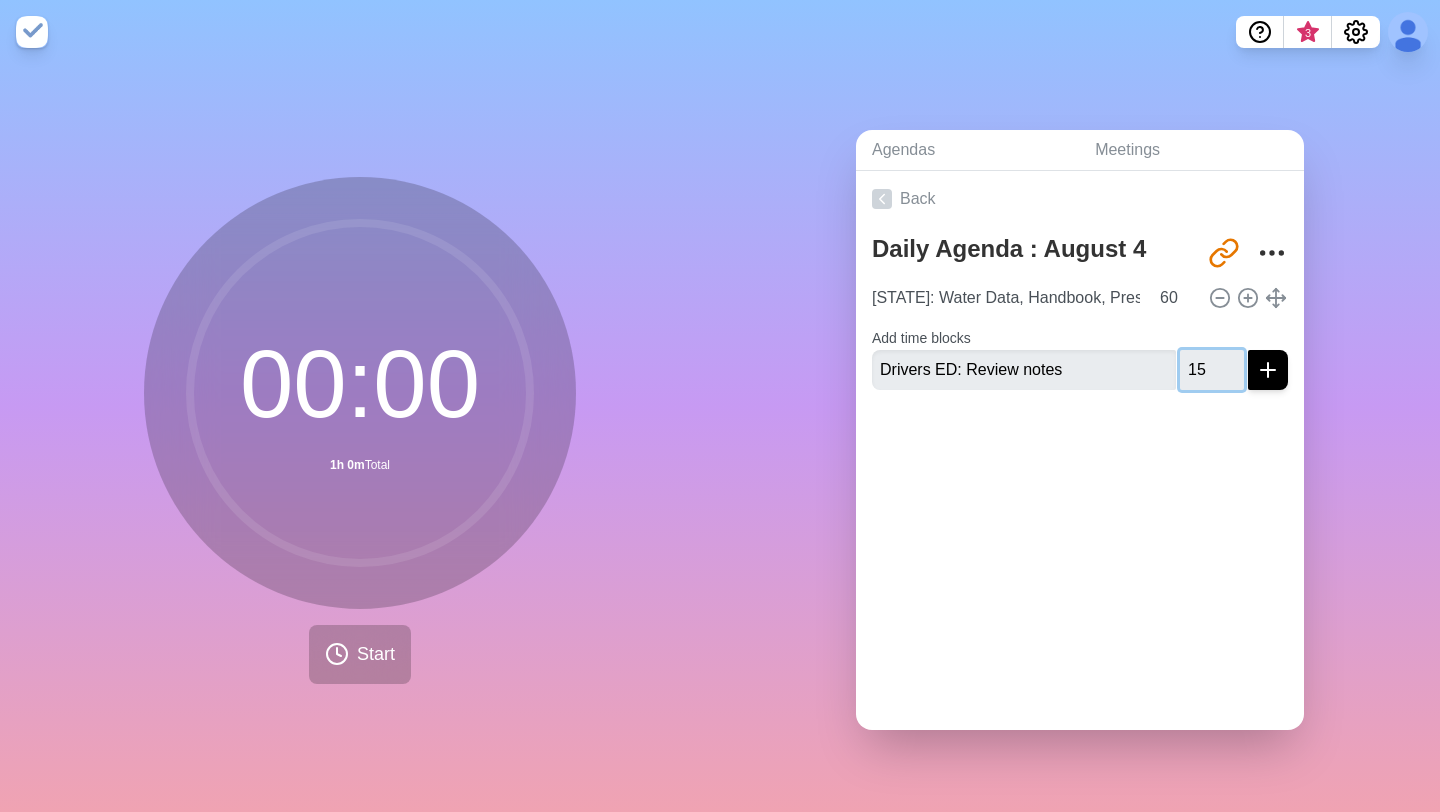 type on "15" 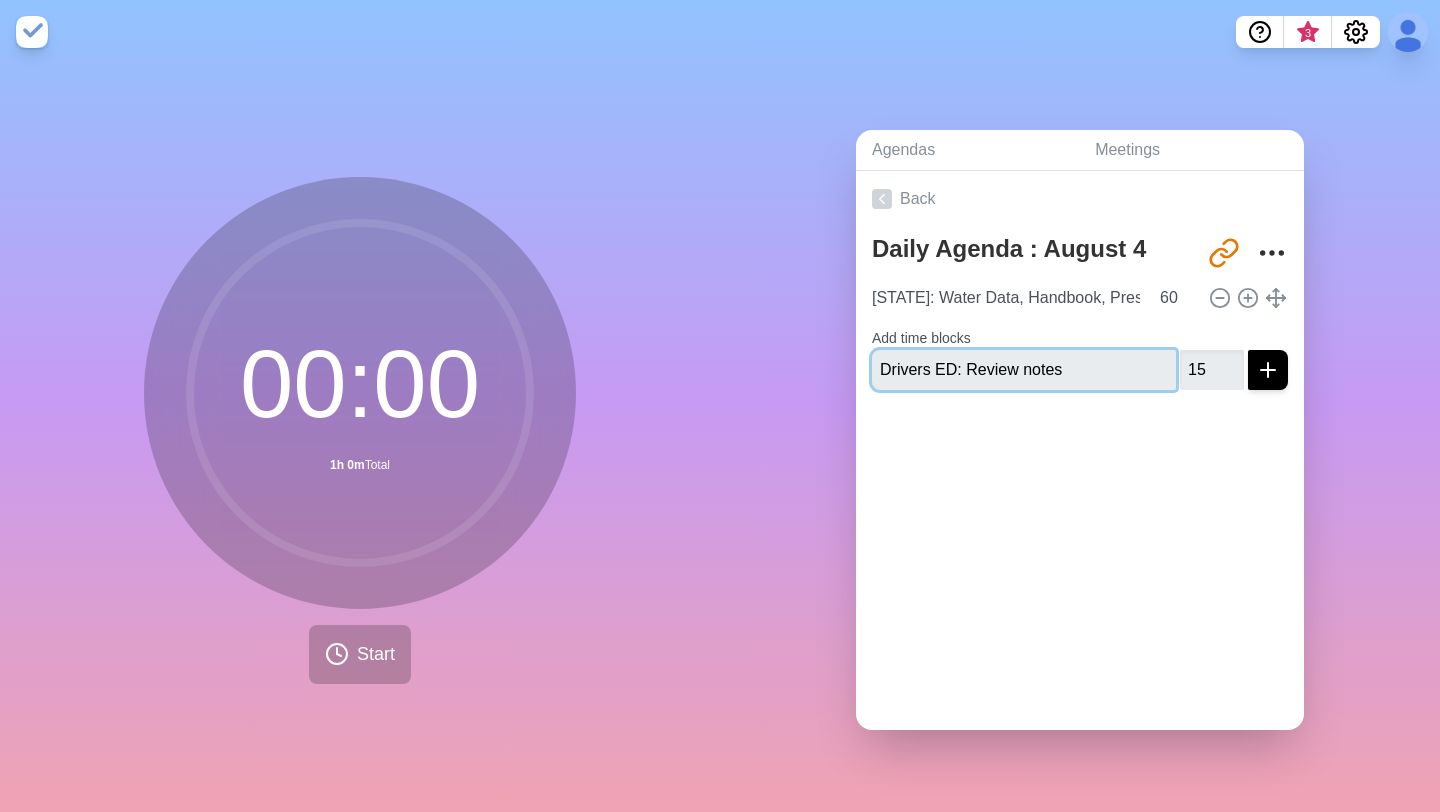 type 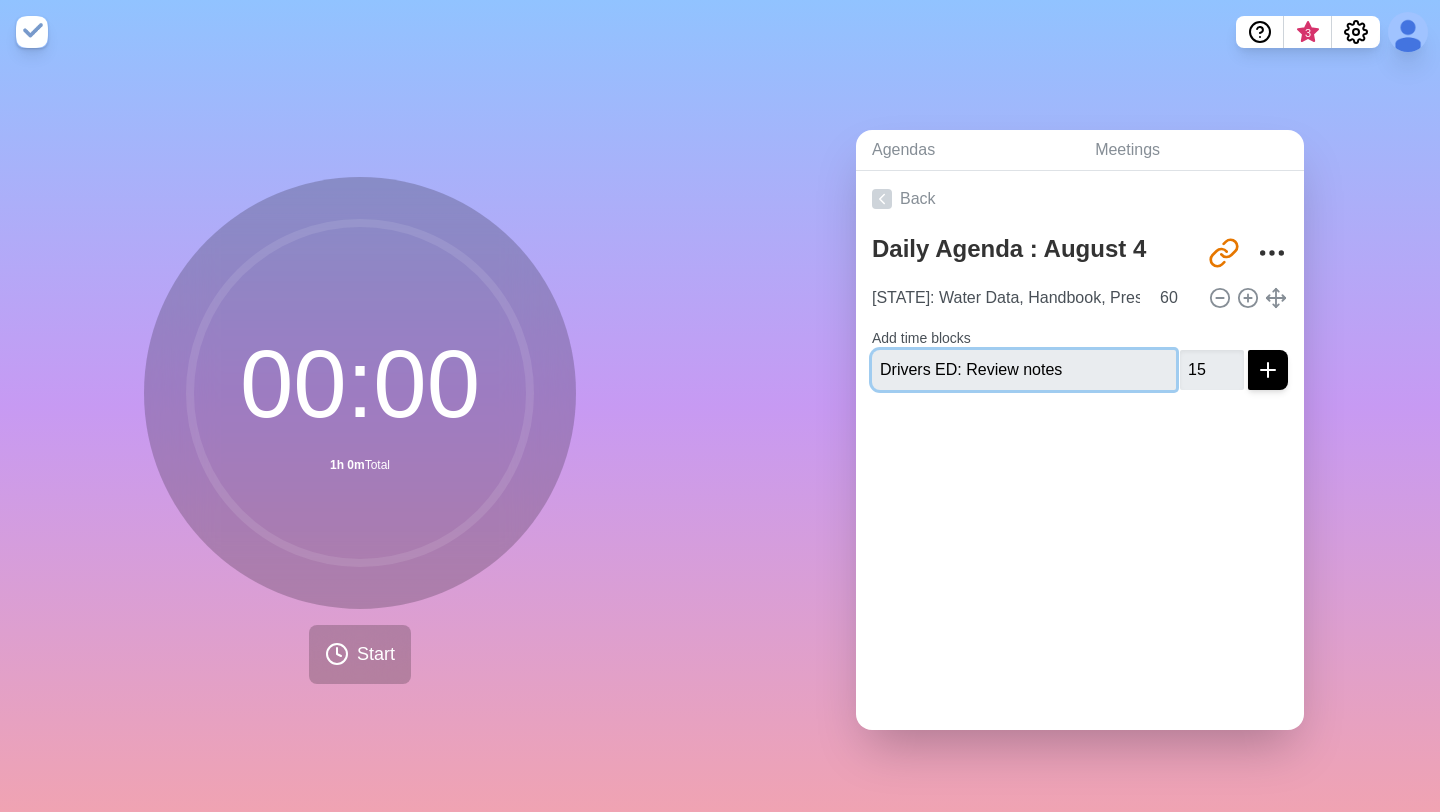 type 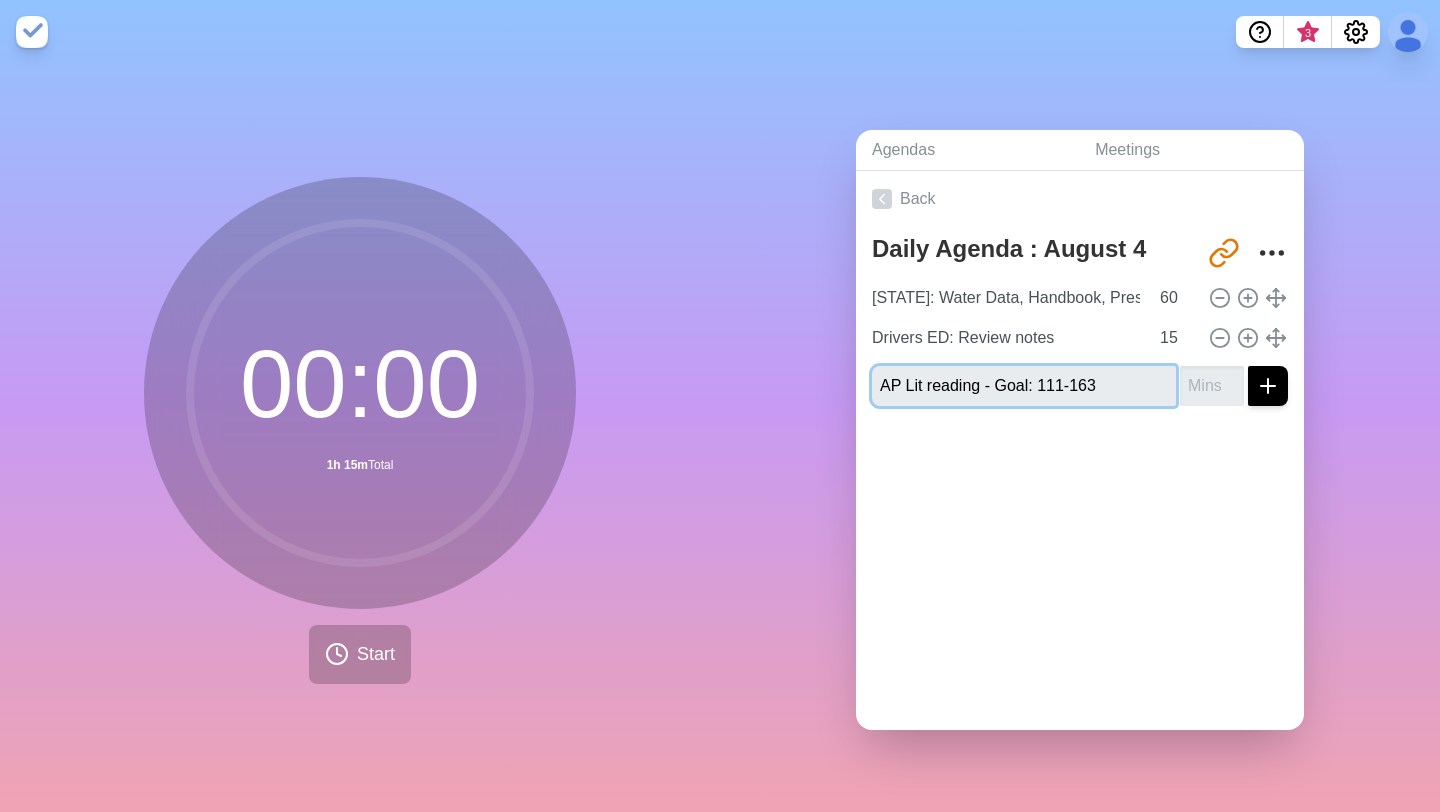 drag, startPoint x: 1130, startPoint y: 395, endPoint x: 985, endPoint y: 392, distance: 145.03104 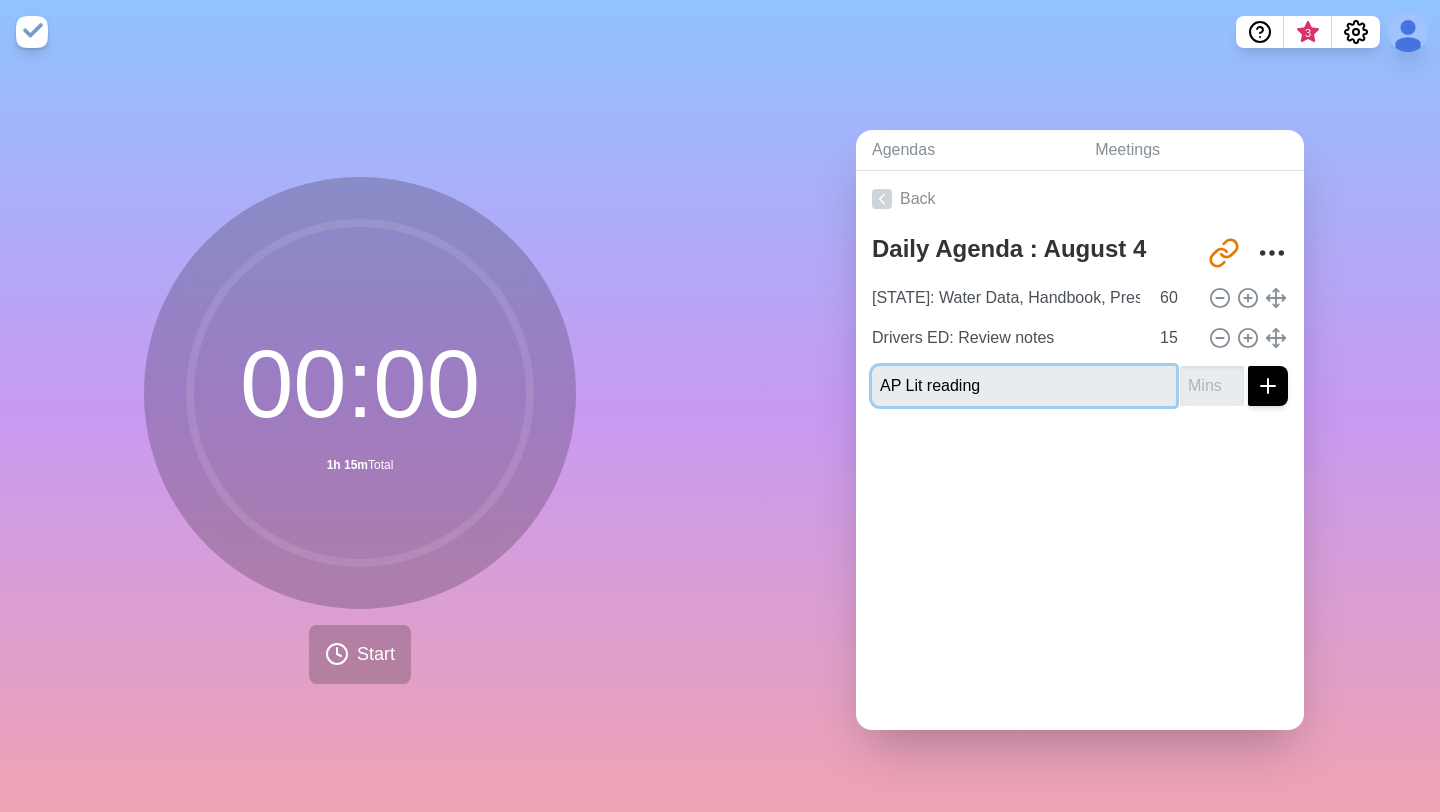 type on "AP Lit reading" 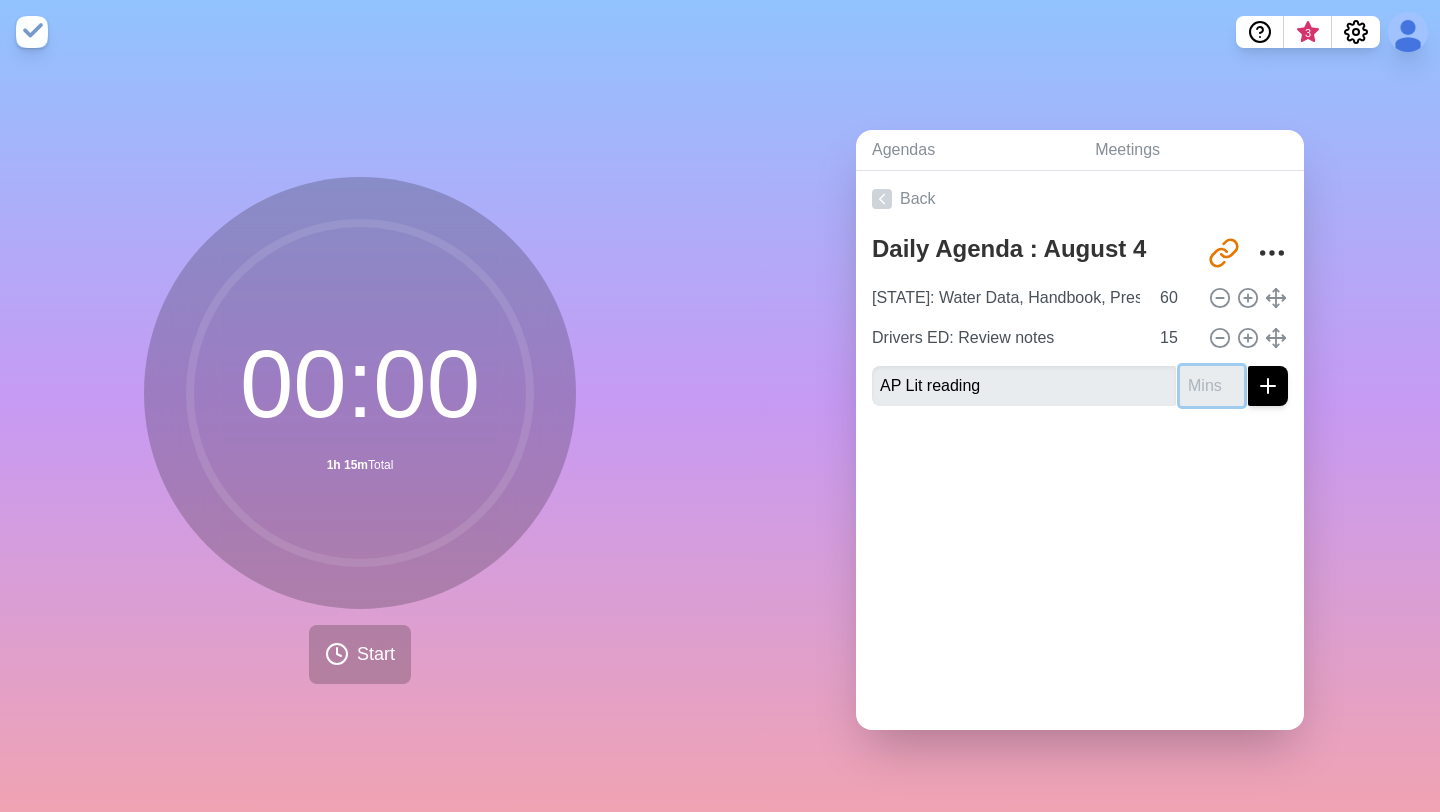 click at bounding box center [1212, 386] 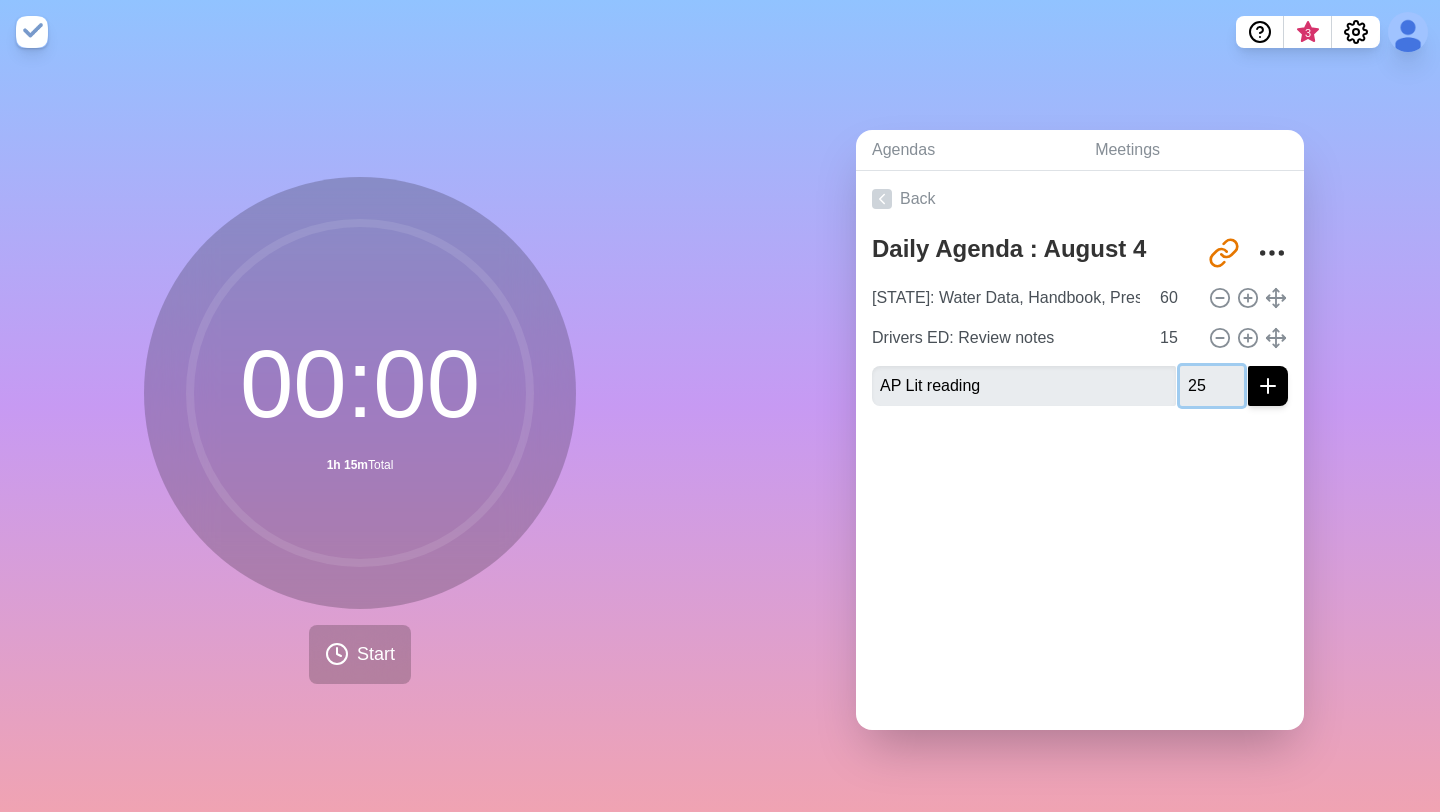 type on "25" 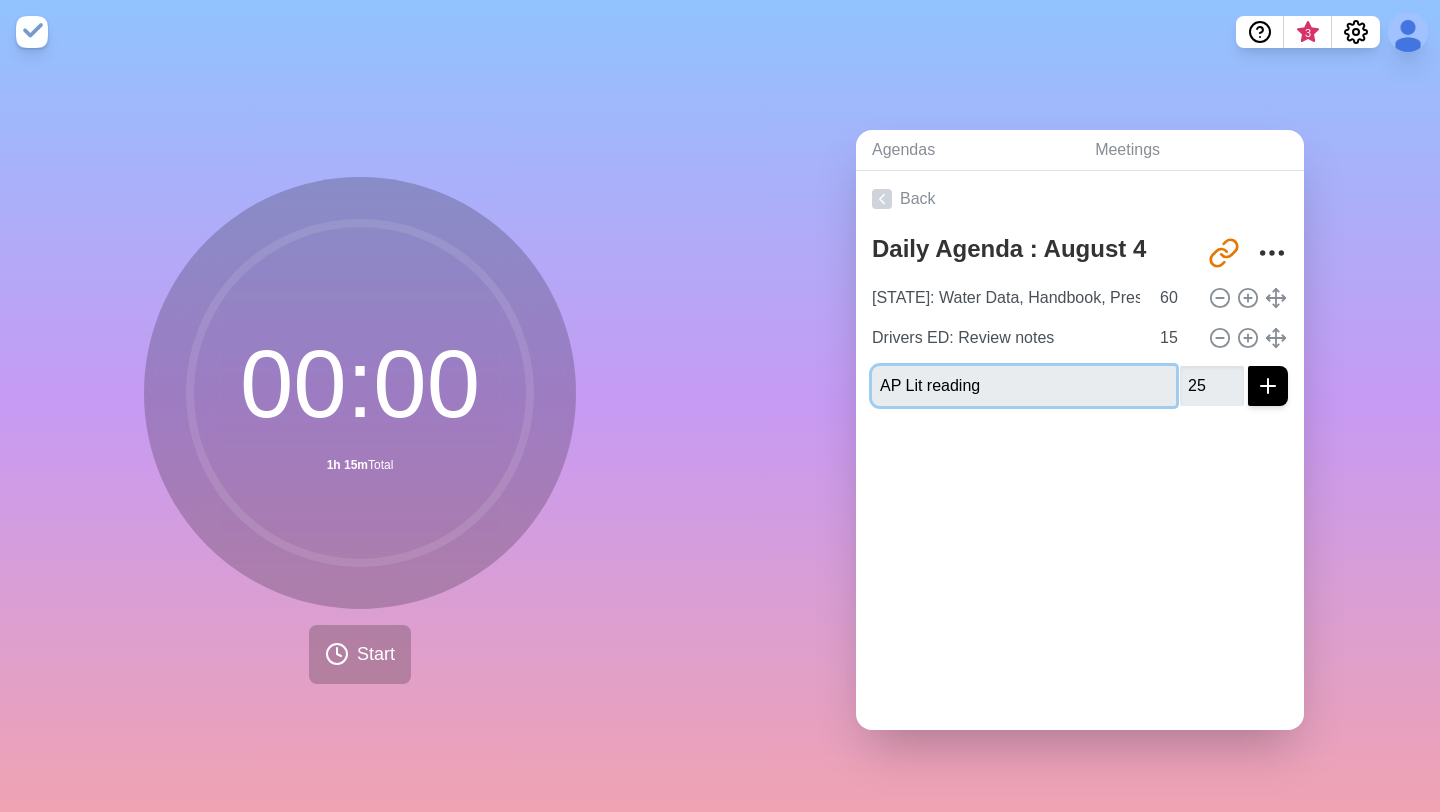 type 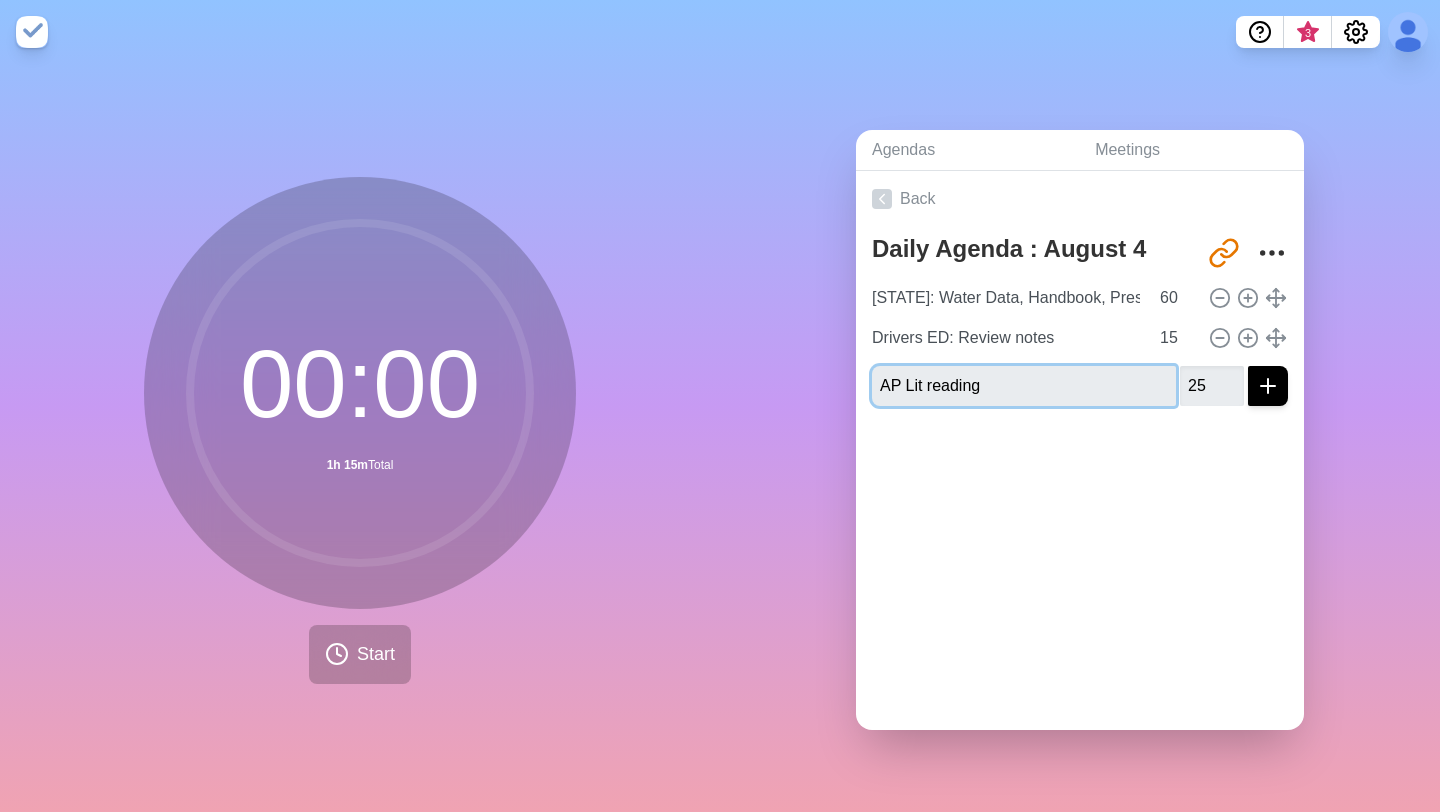 type 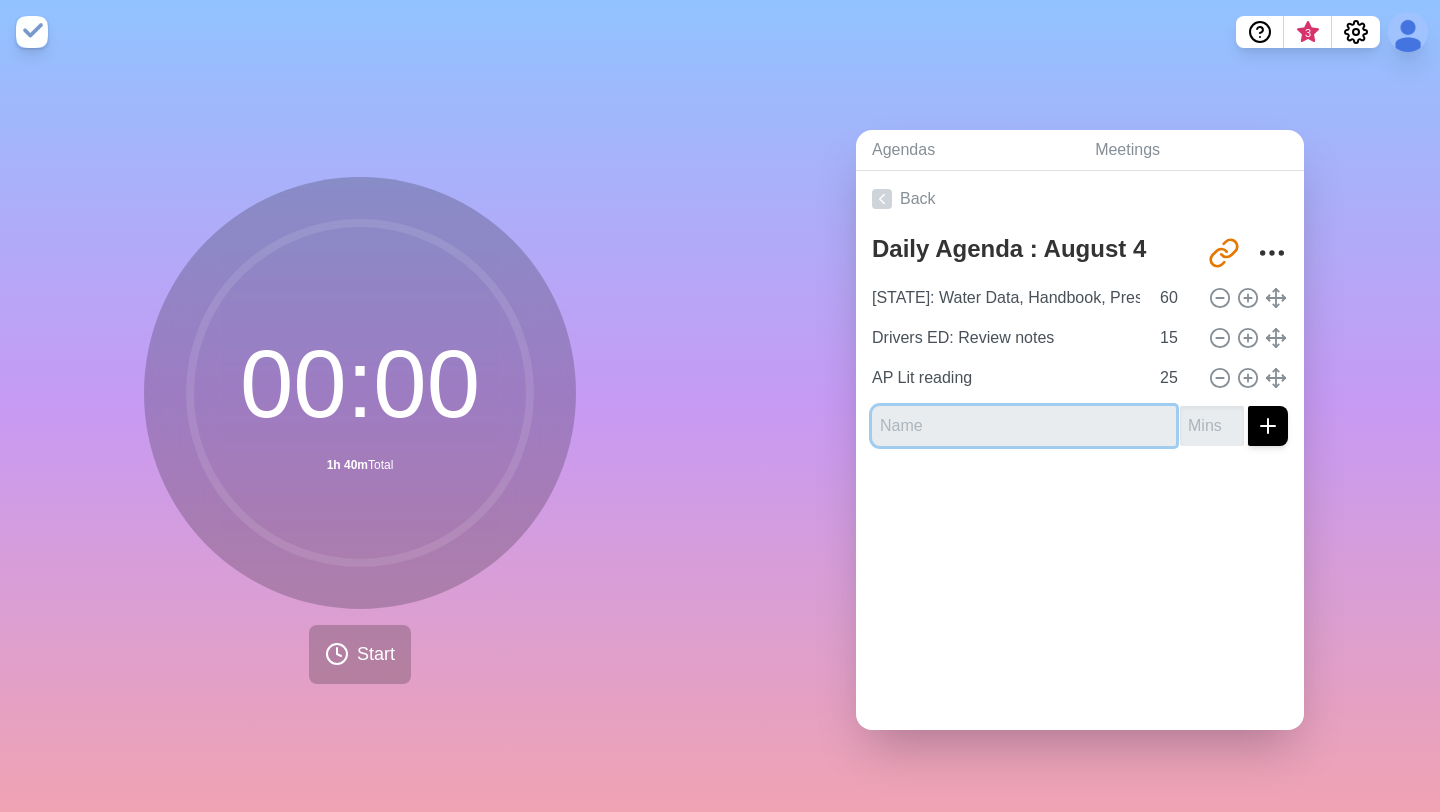 click at bounding box center [1024, 426] 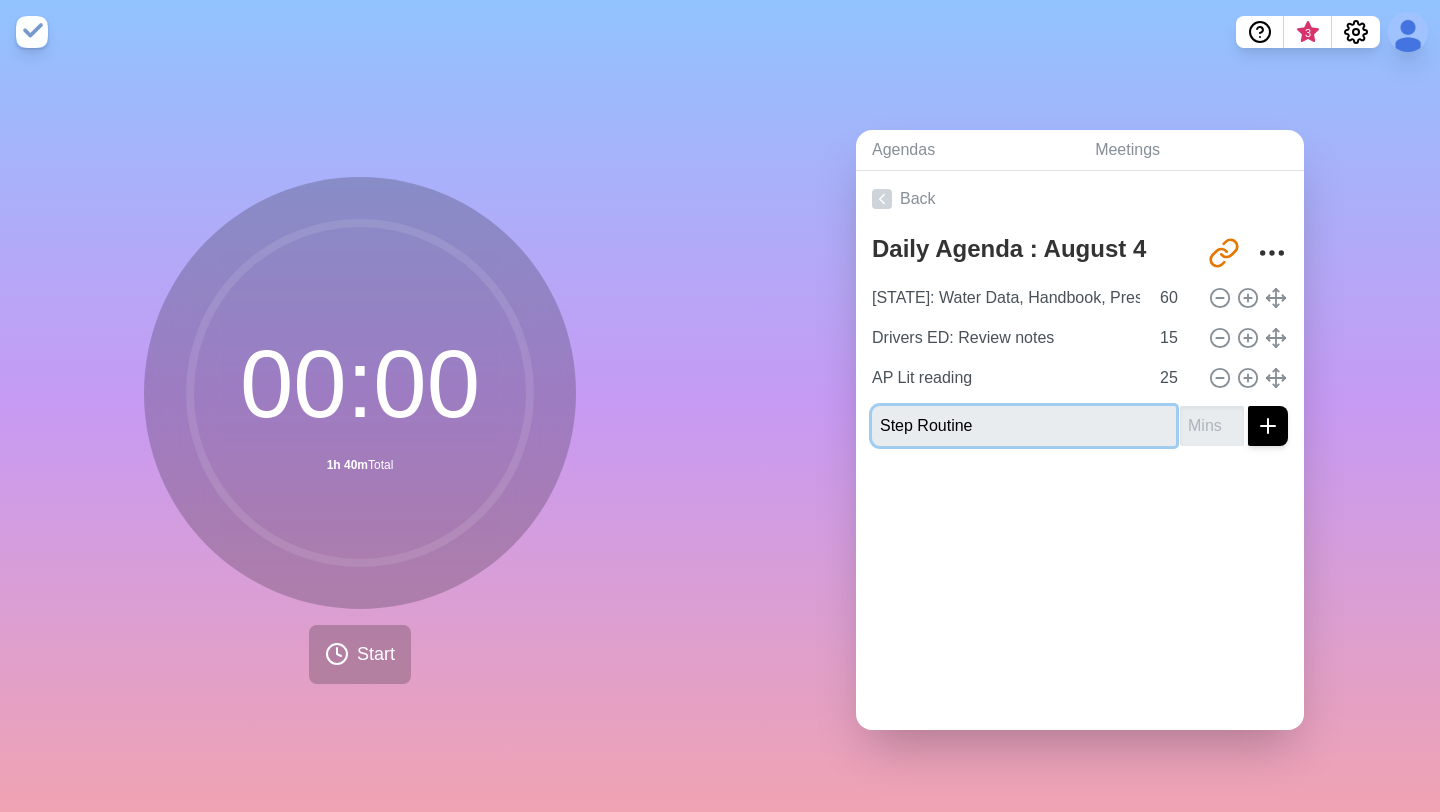 click on "Step Routine" at bounding box center (1024, 426) 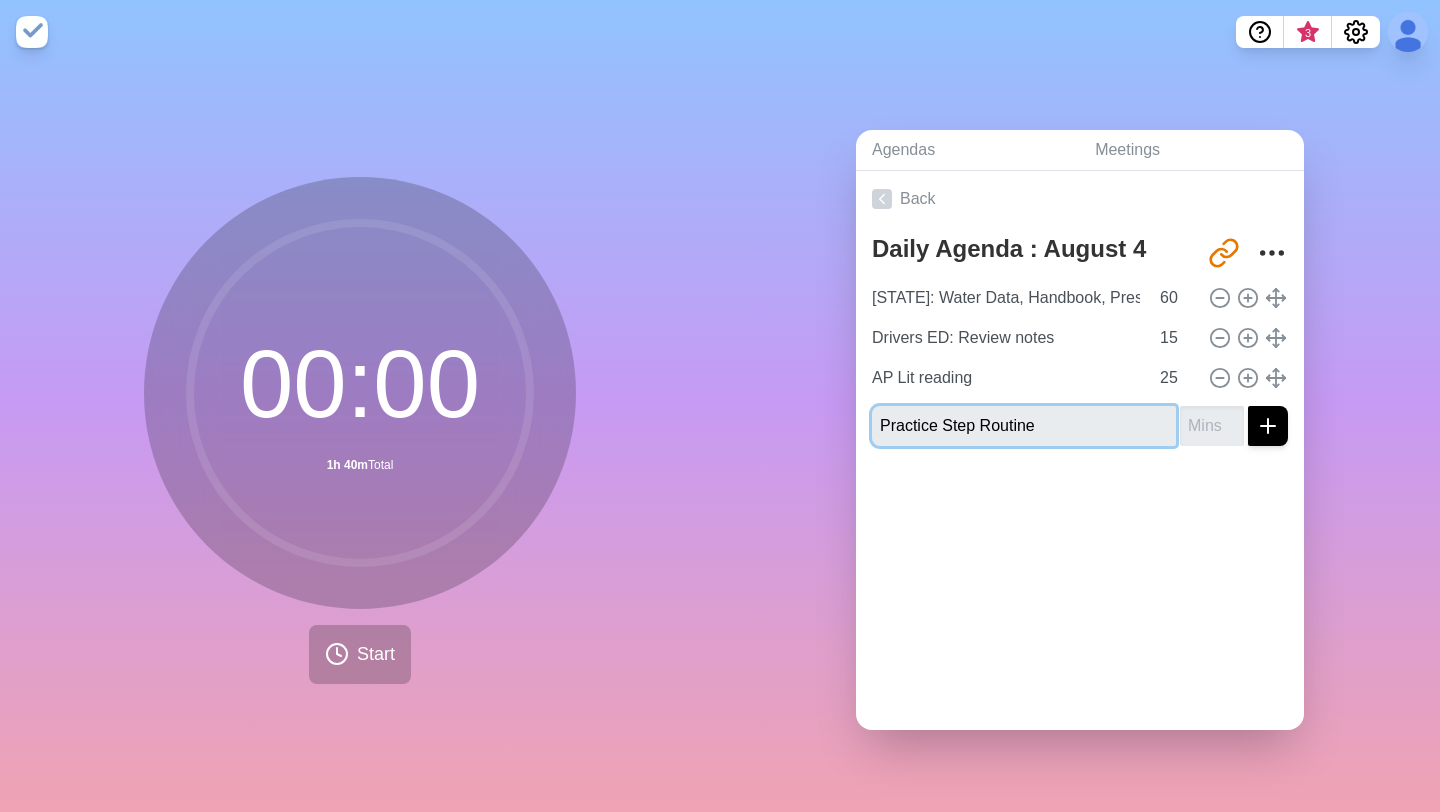 type on "Practice Step Routine" 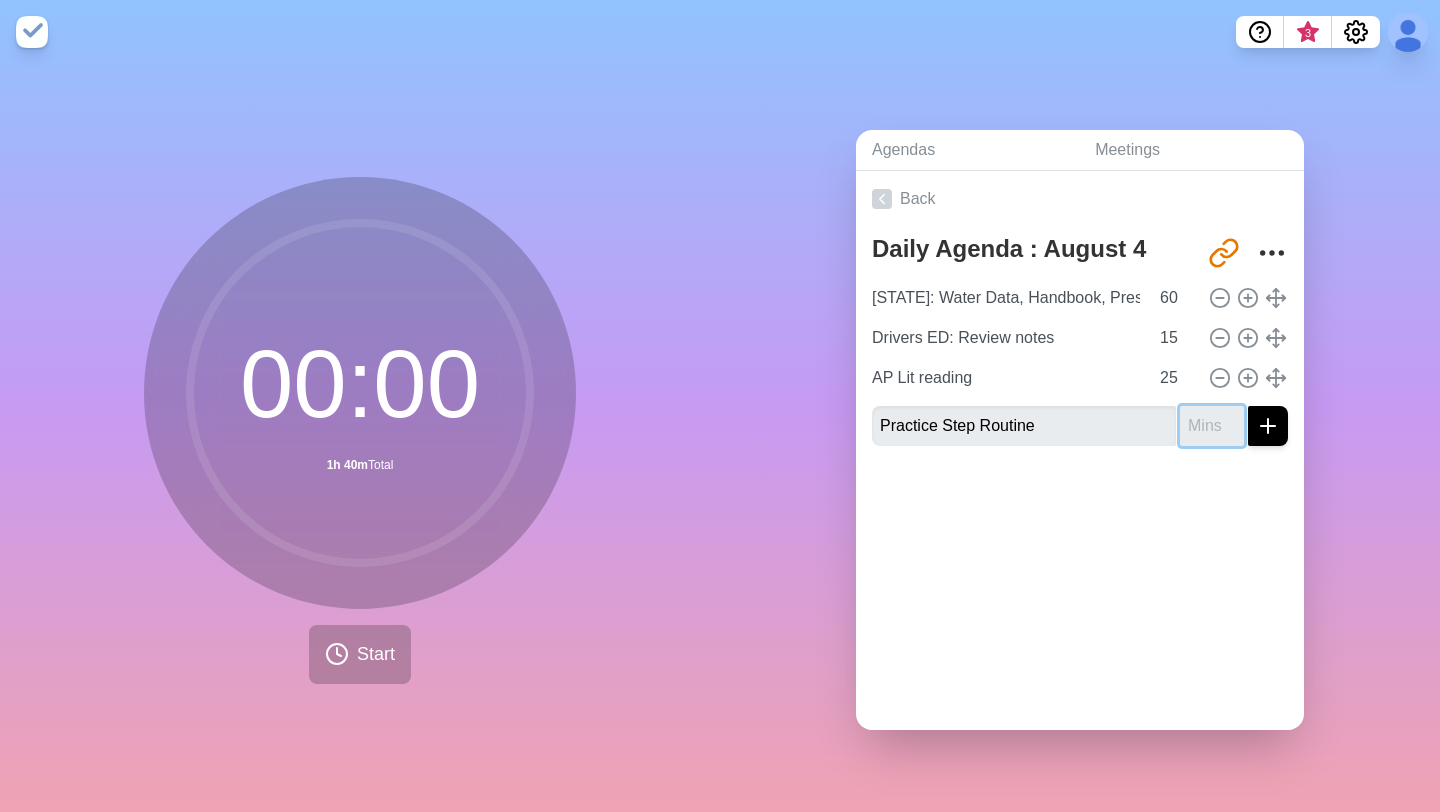 click at bounding box center (1212, 426) 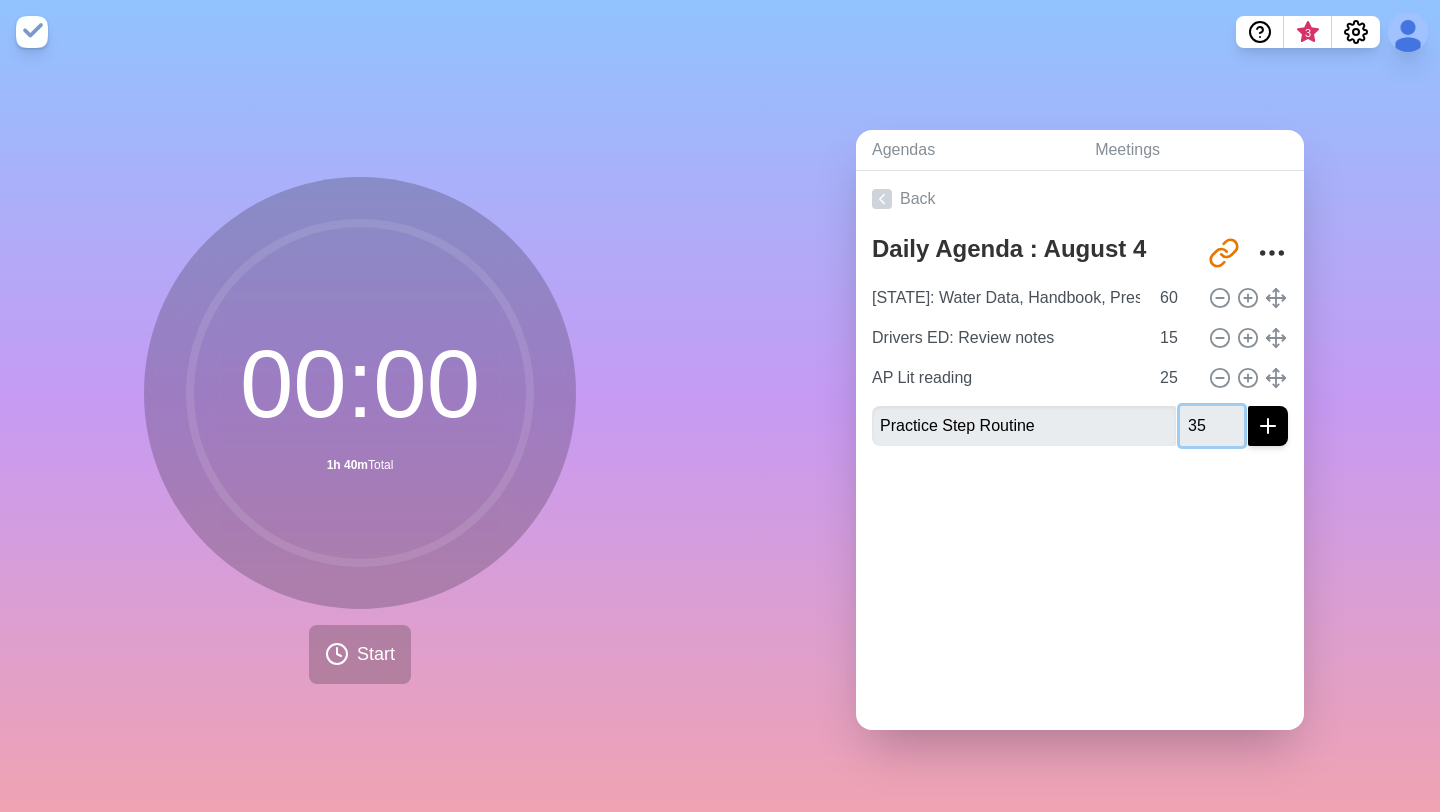 type on "35" 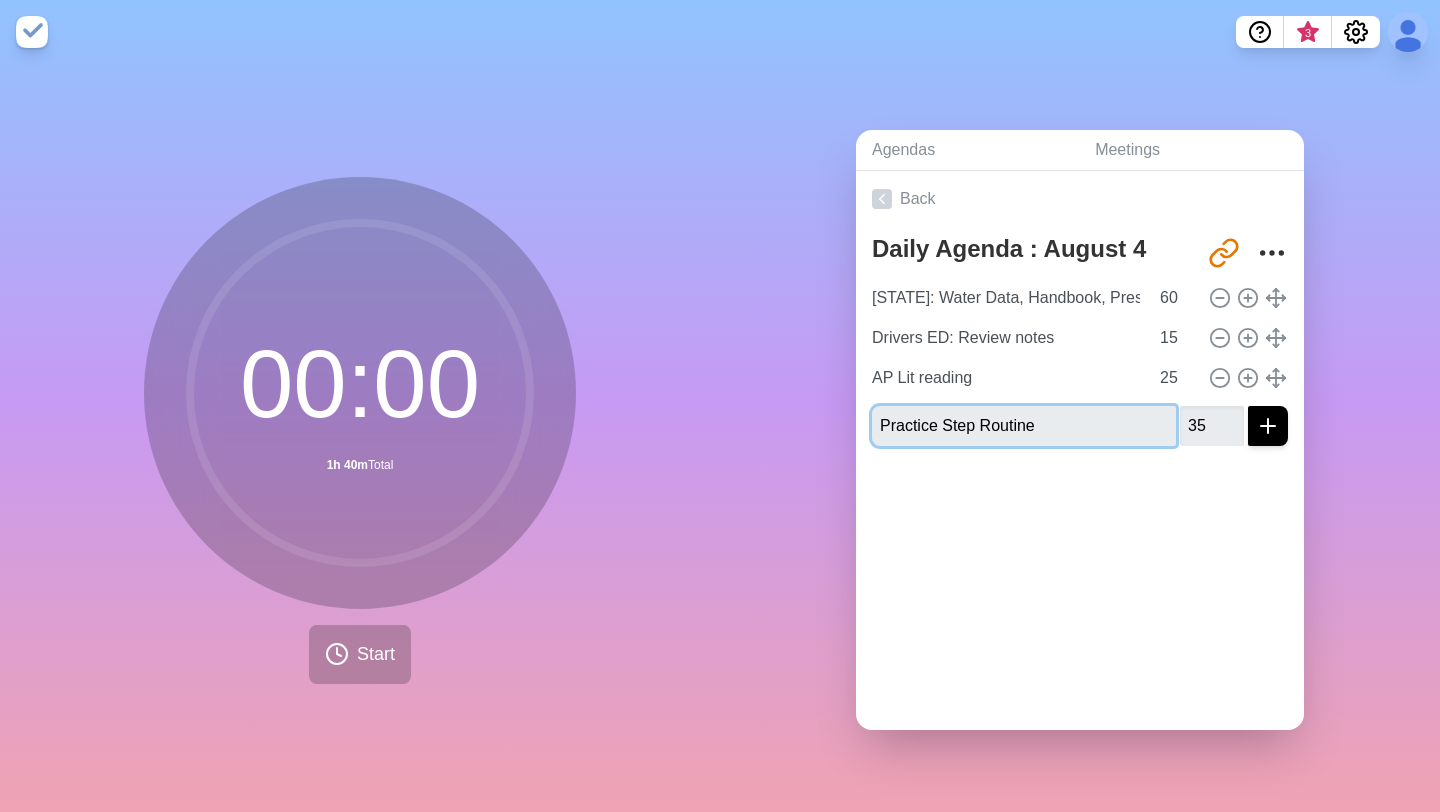 type 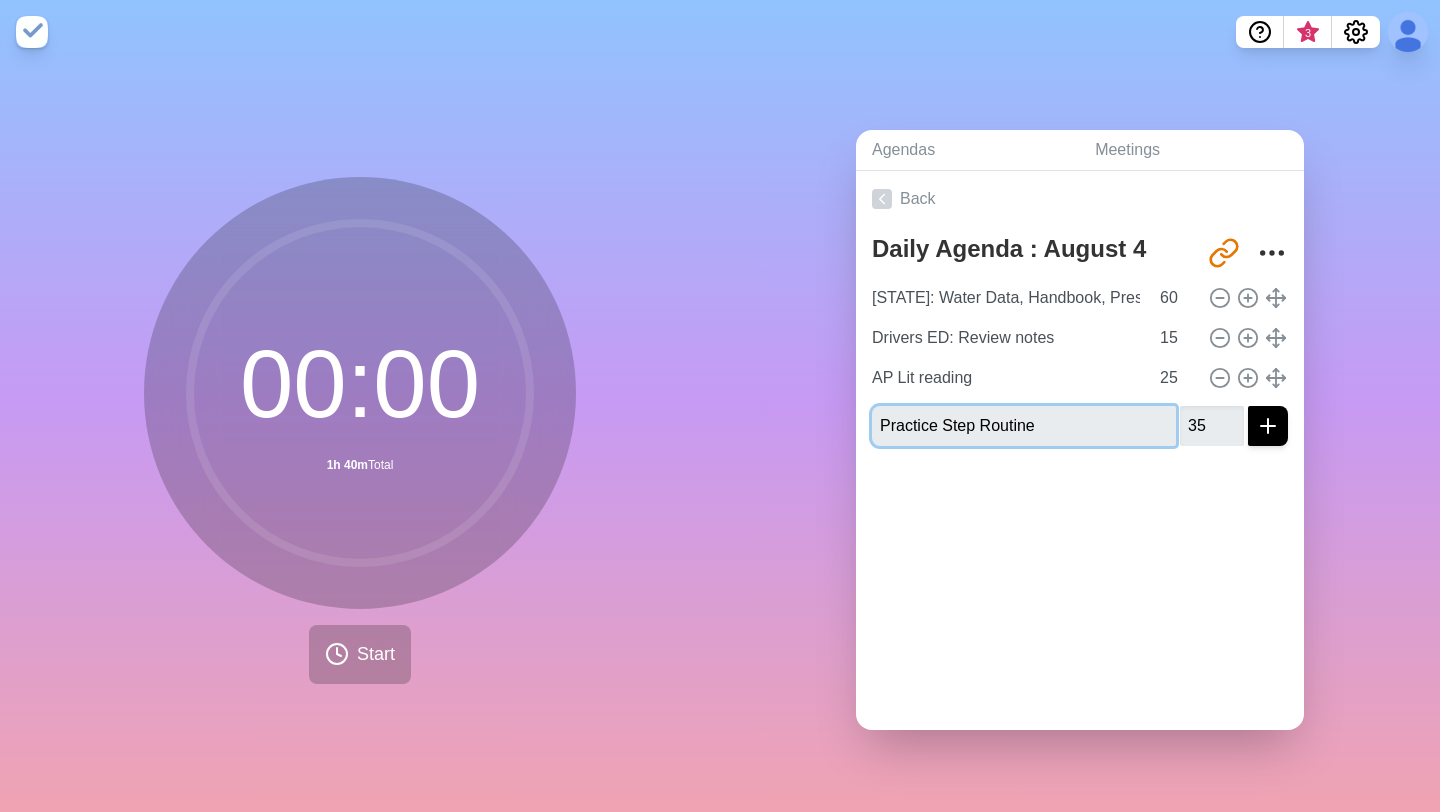 type 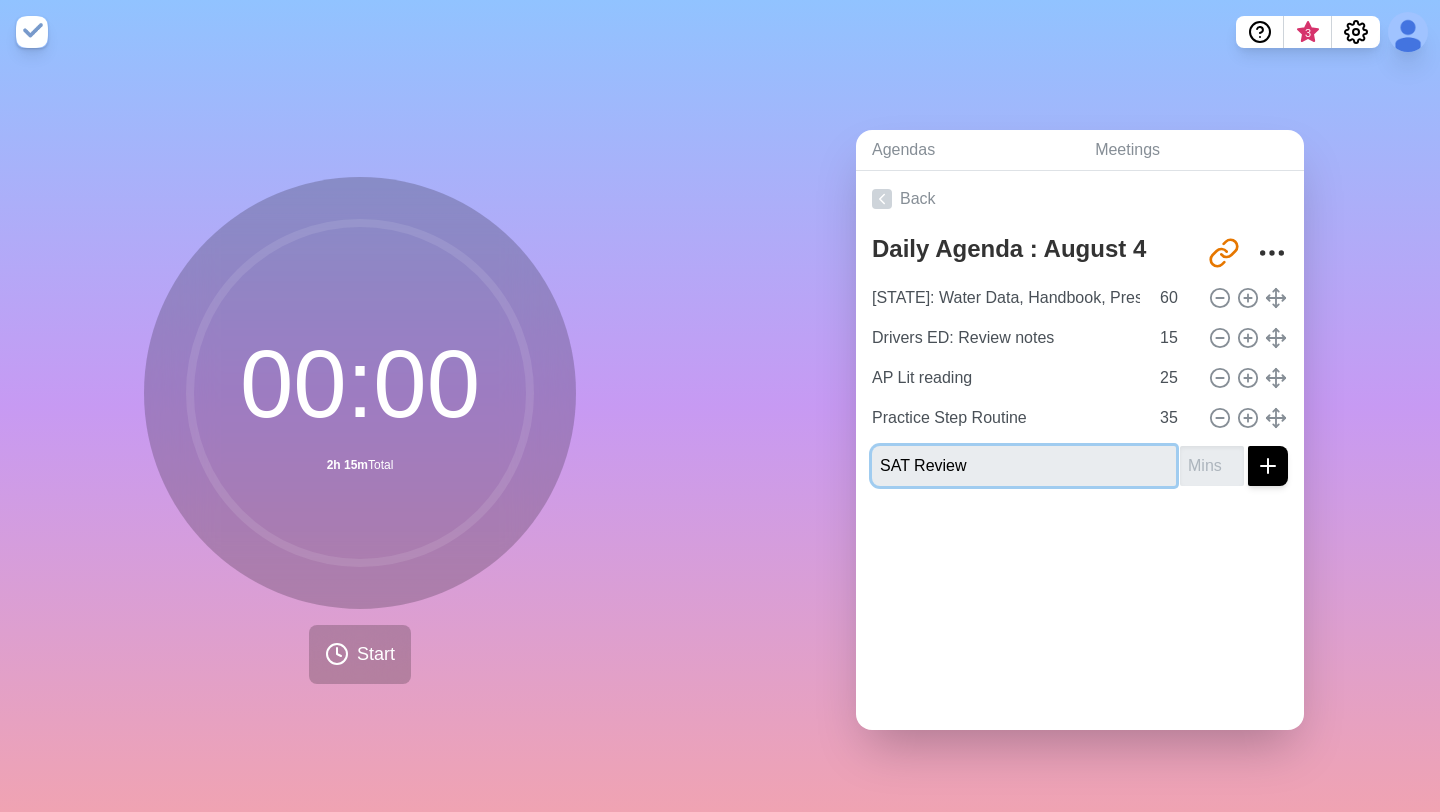 type on "SAT Review" 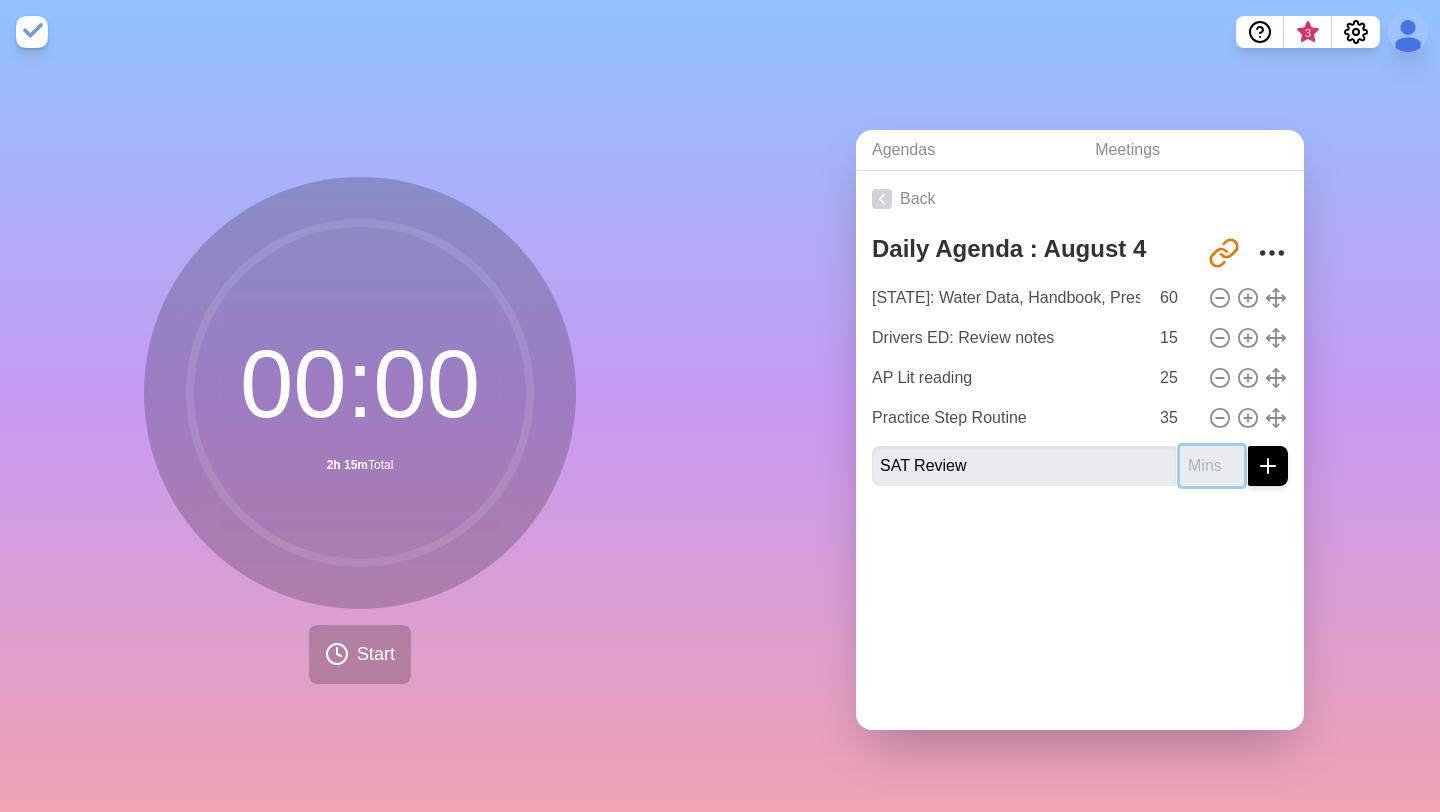 click at bounding box center (1212, 466) 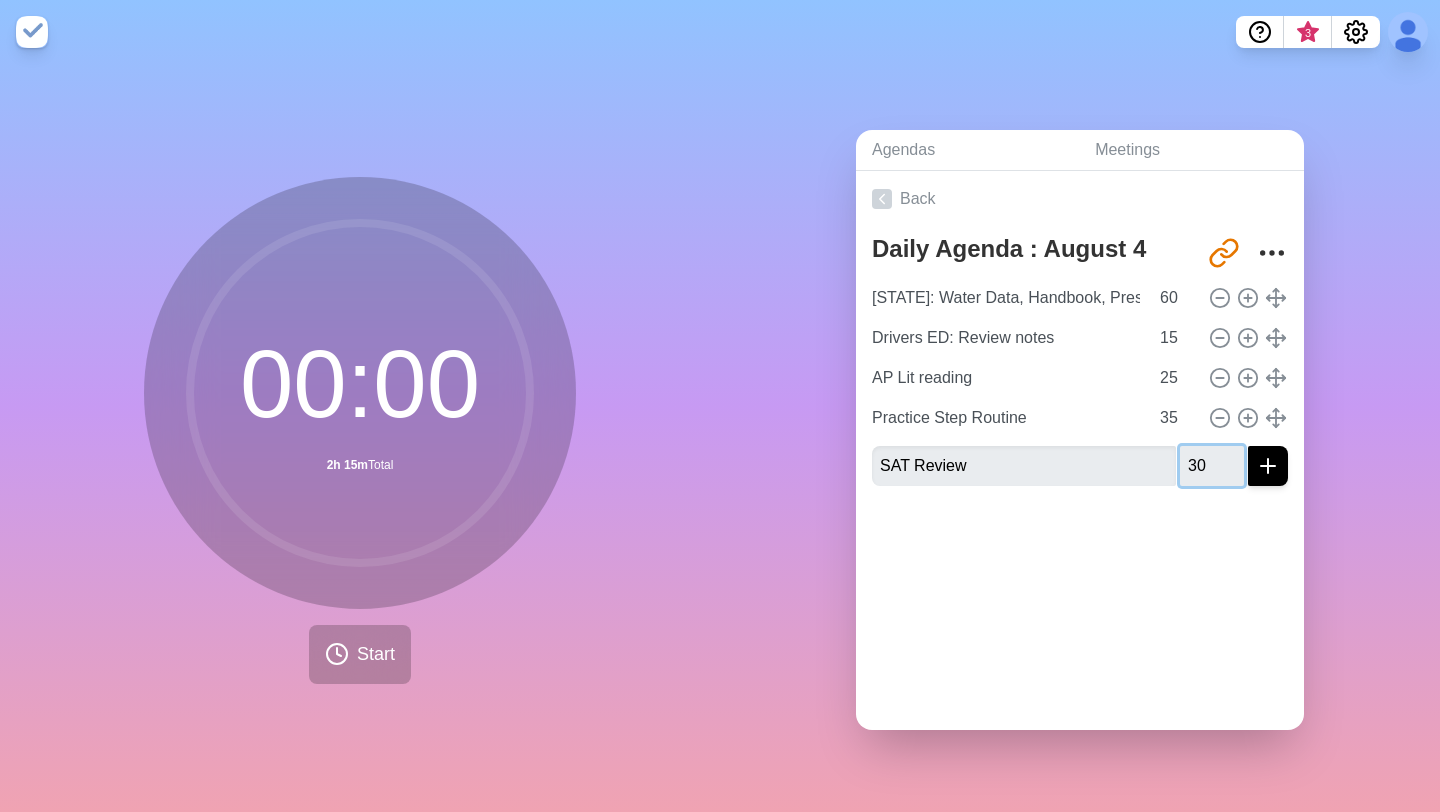 type on "30" 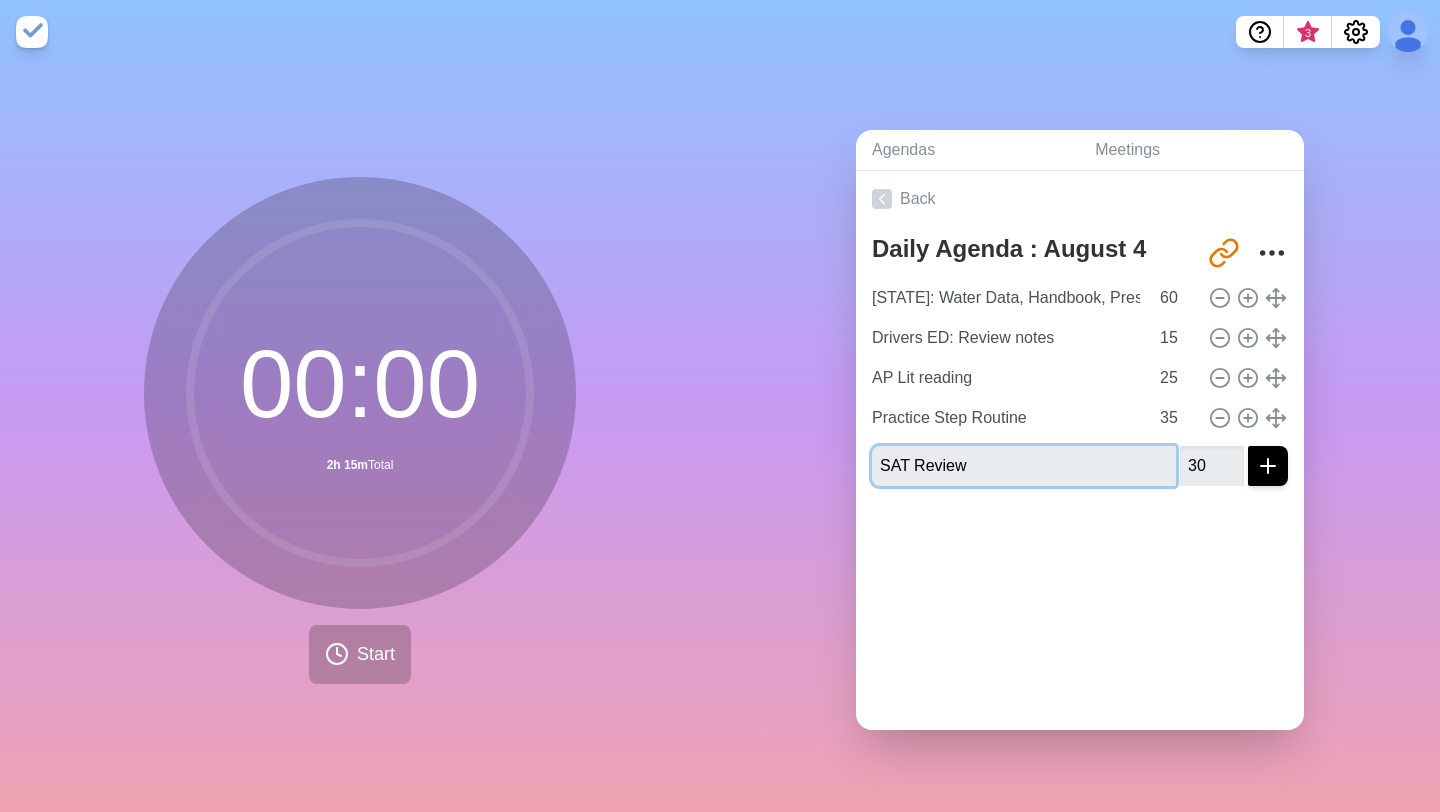 type 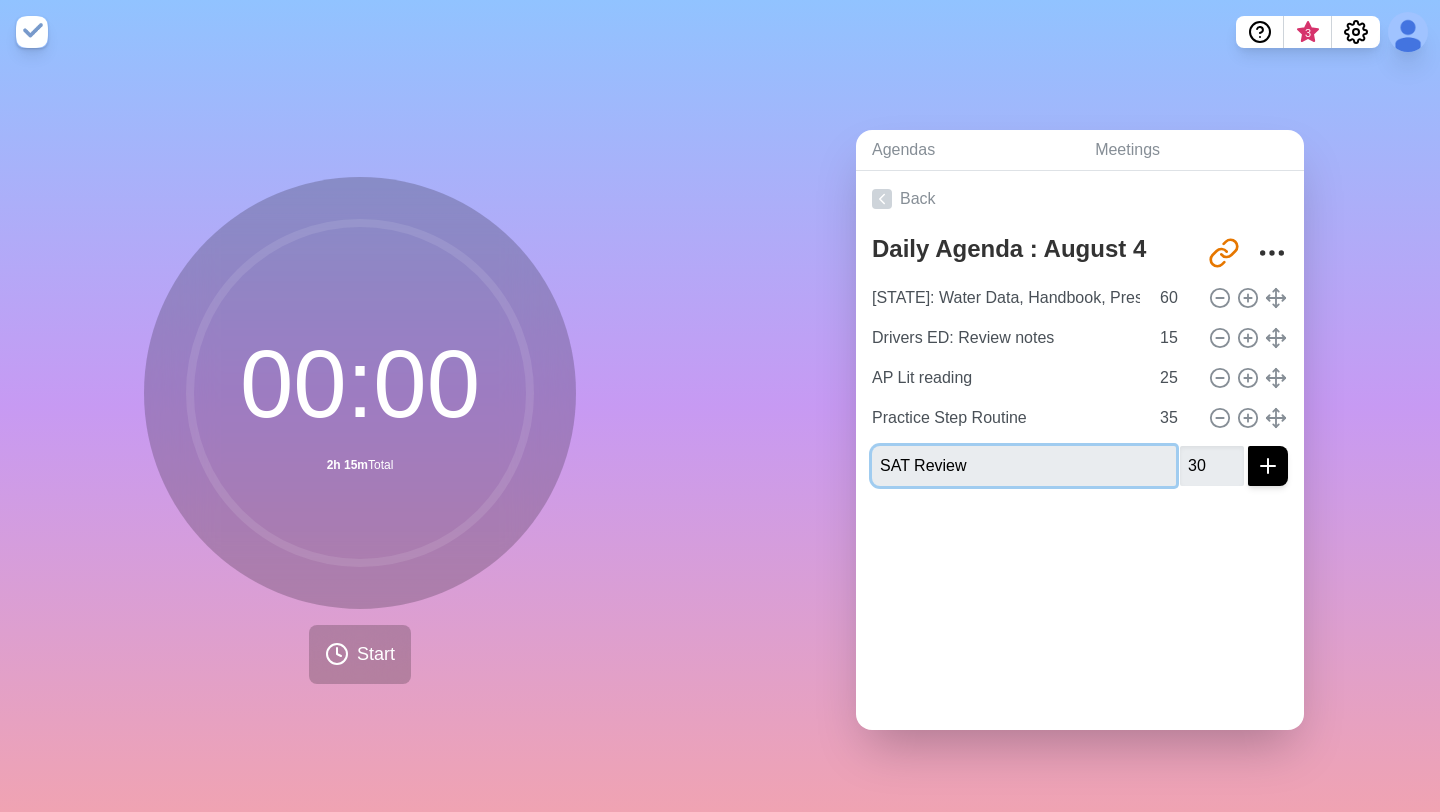 type 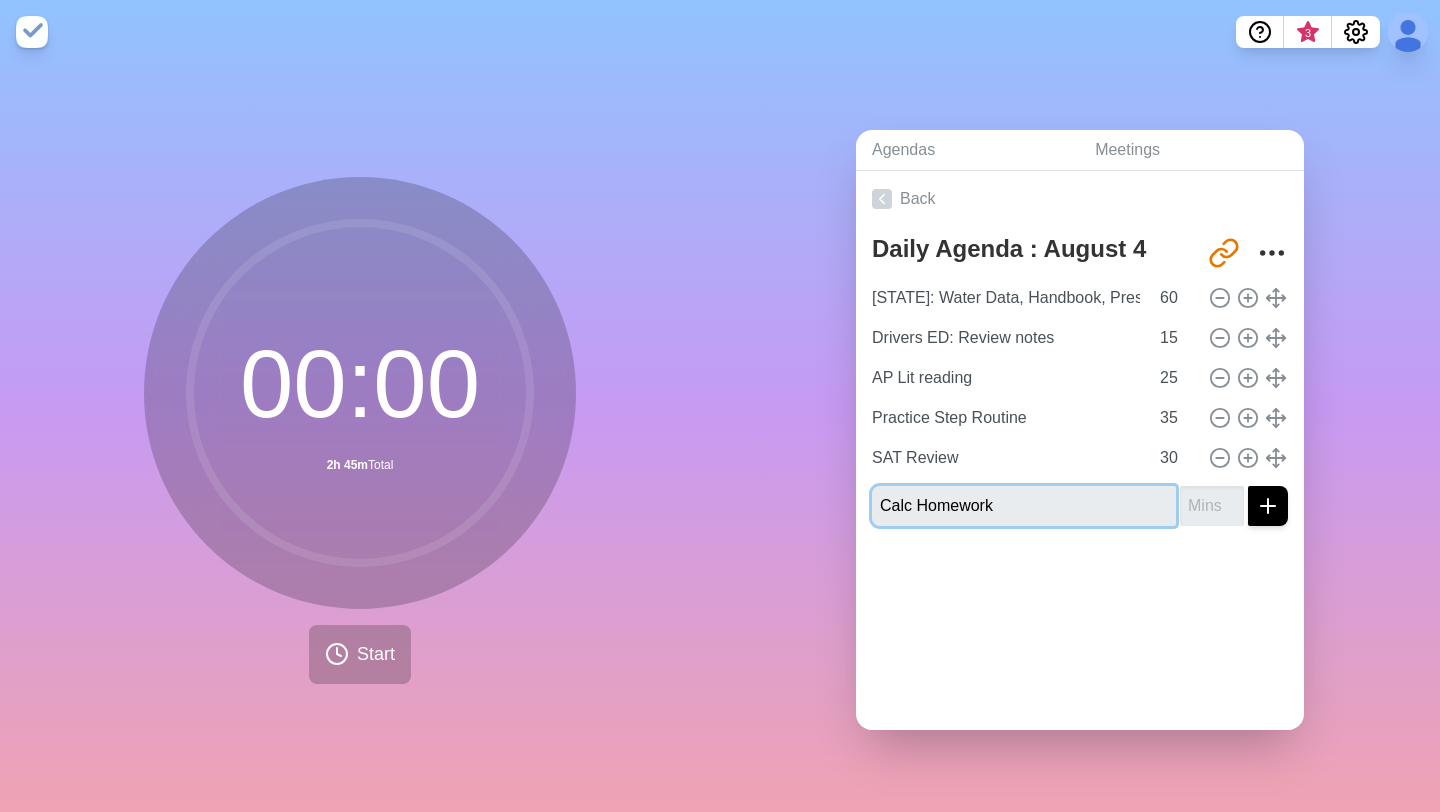 type on "Calc Homework" 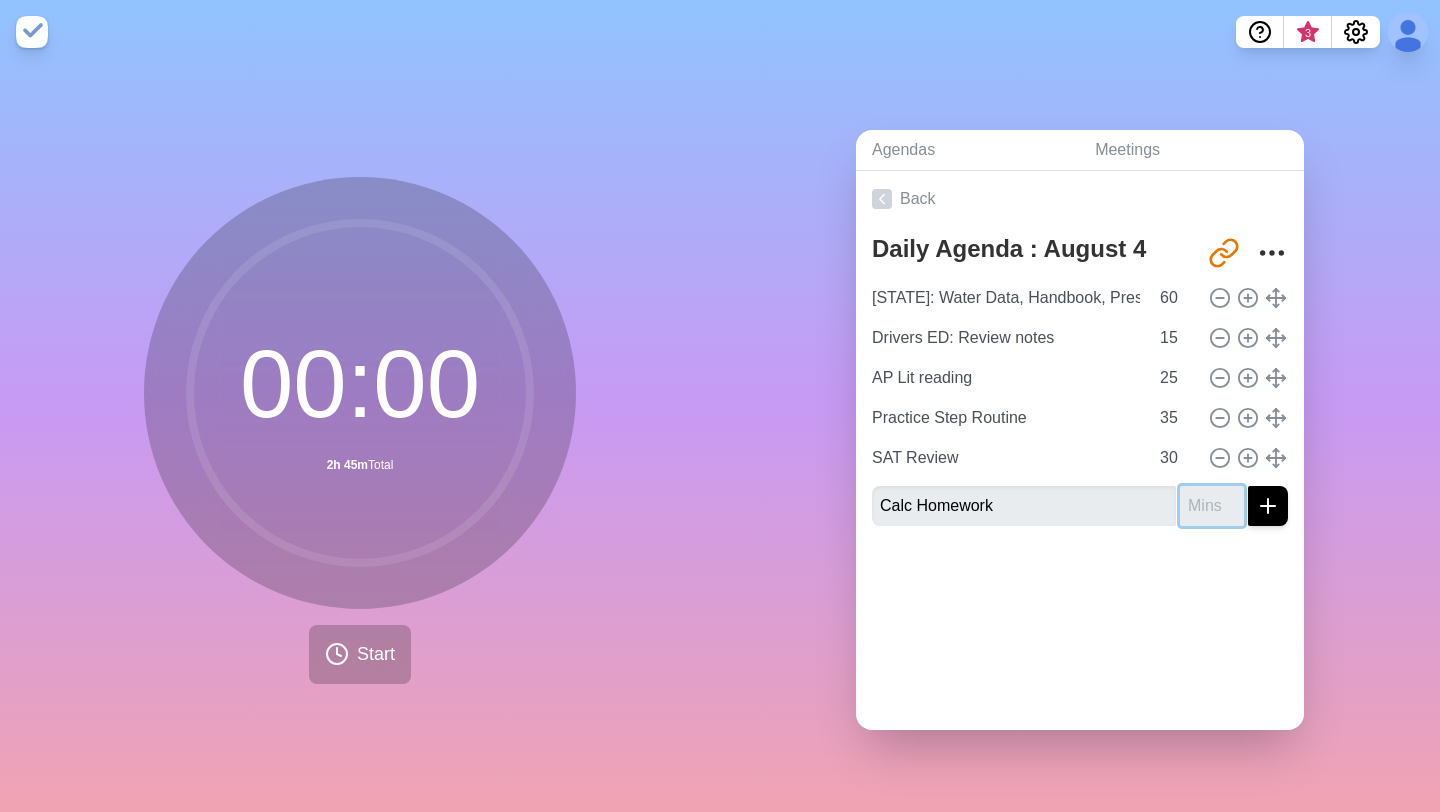 click at bounding box center (1212, 506) 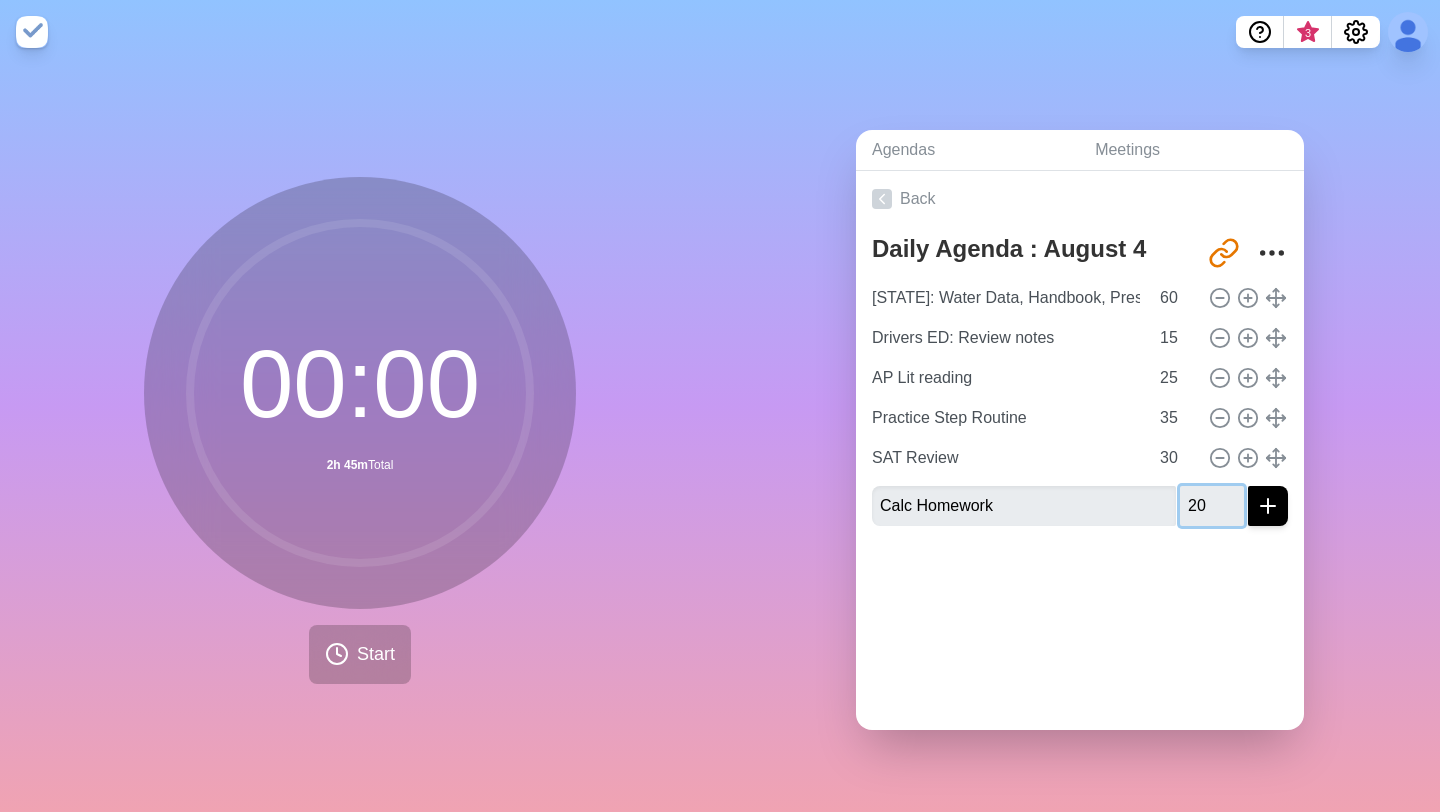 type on "20" 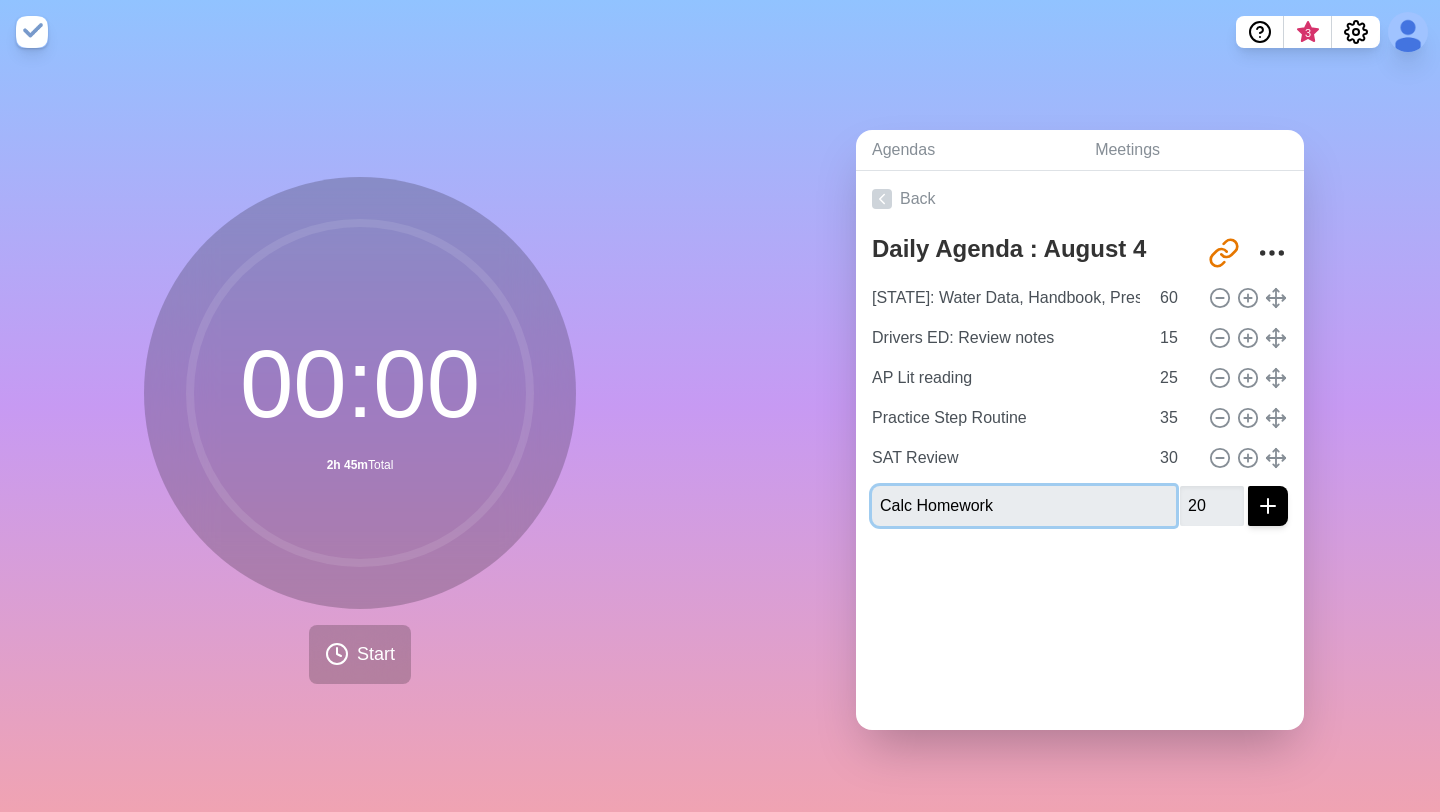 type 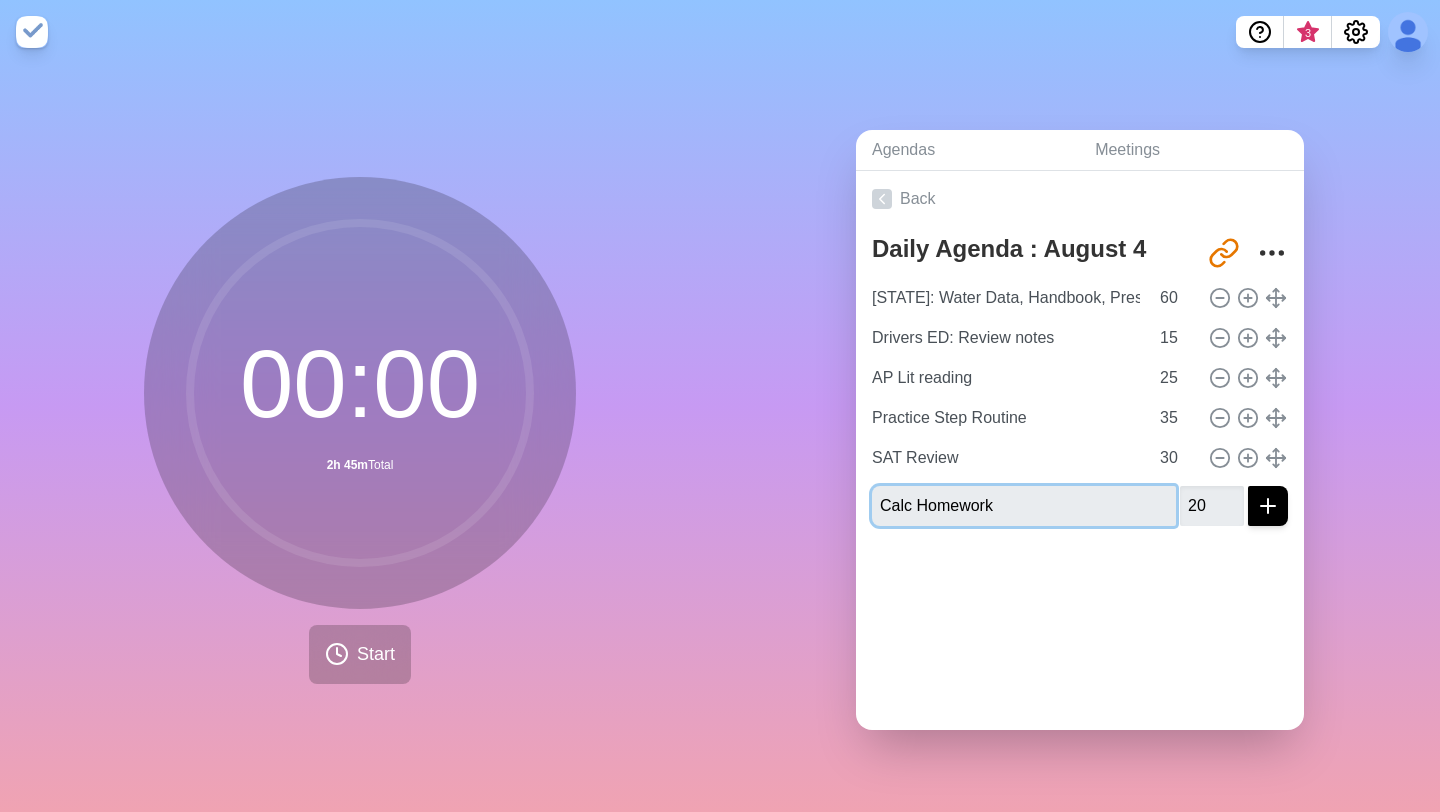type 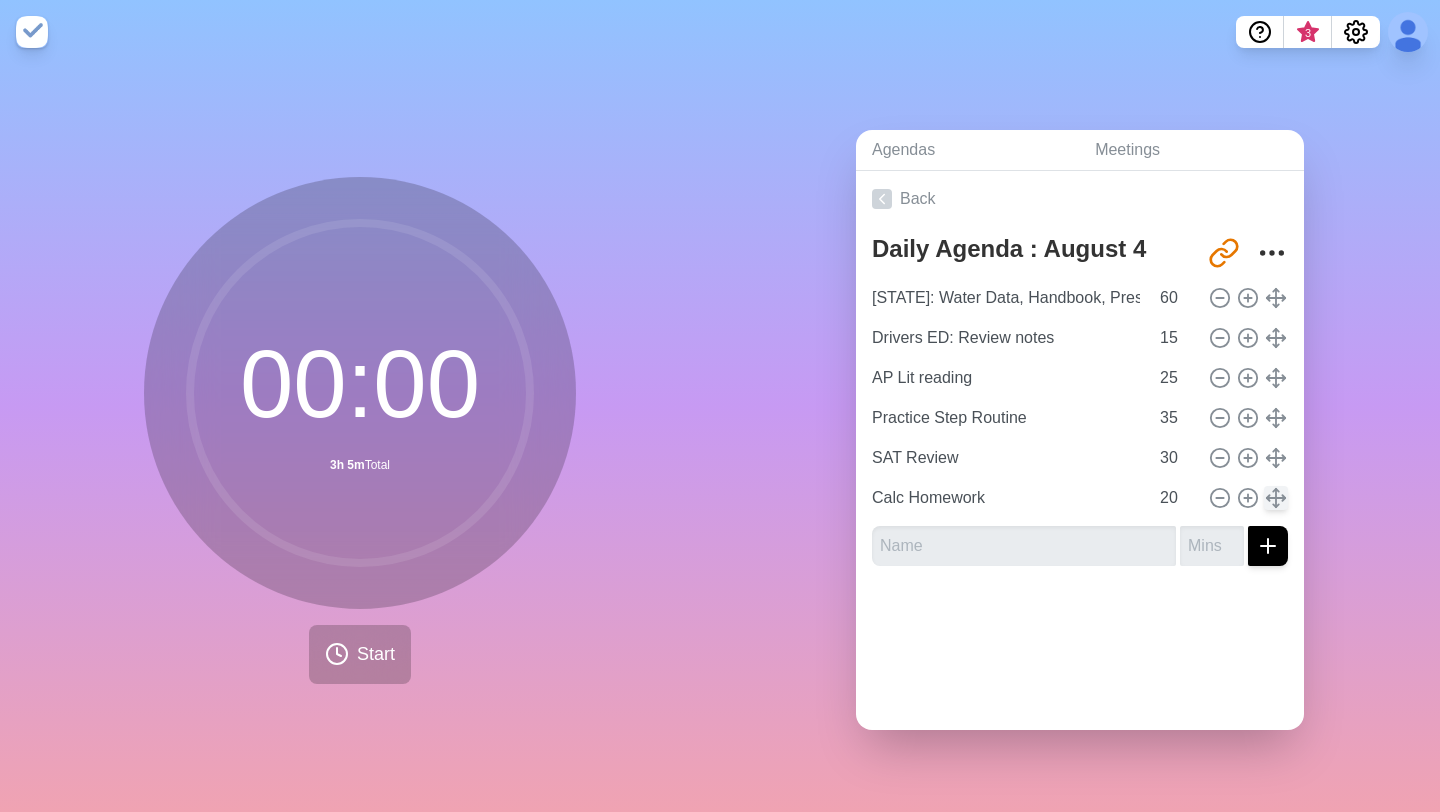 type 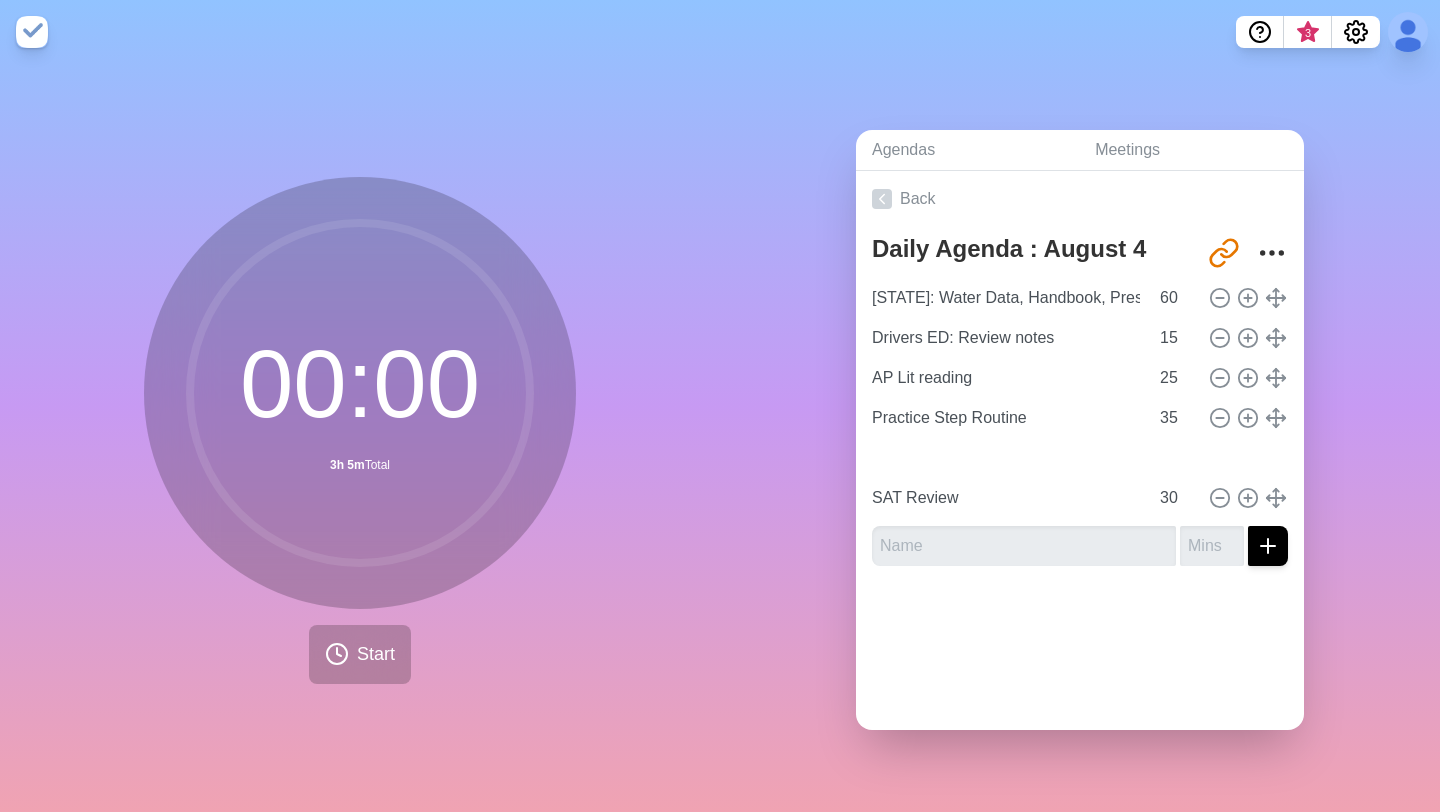 type on "Calc Homework" 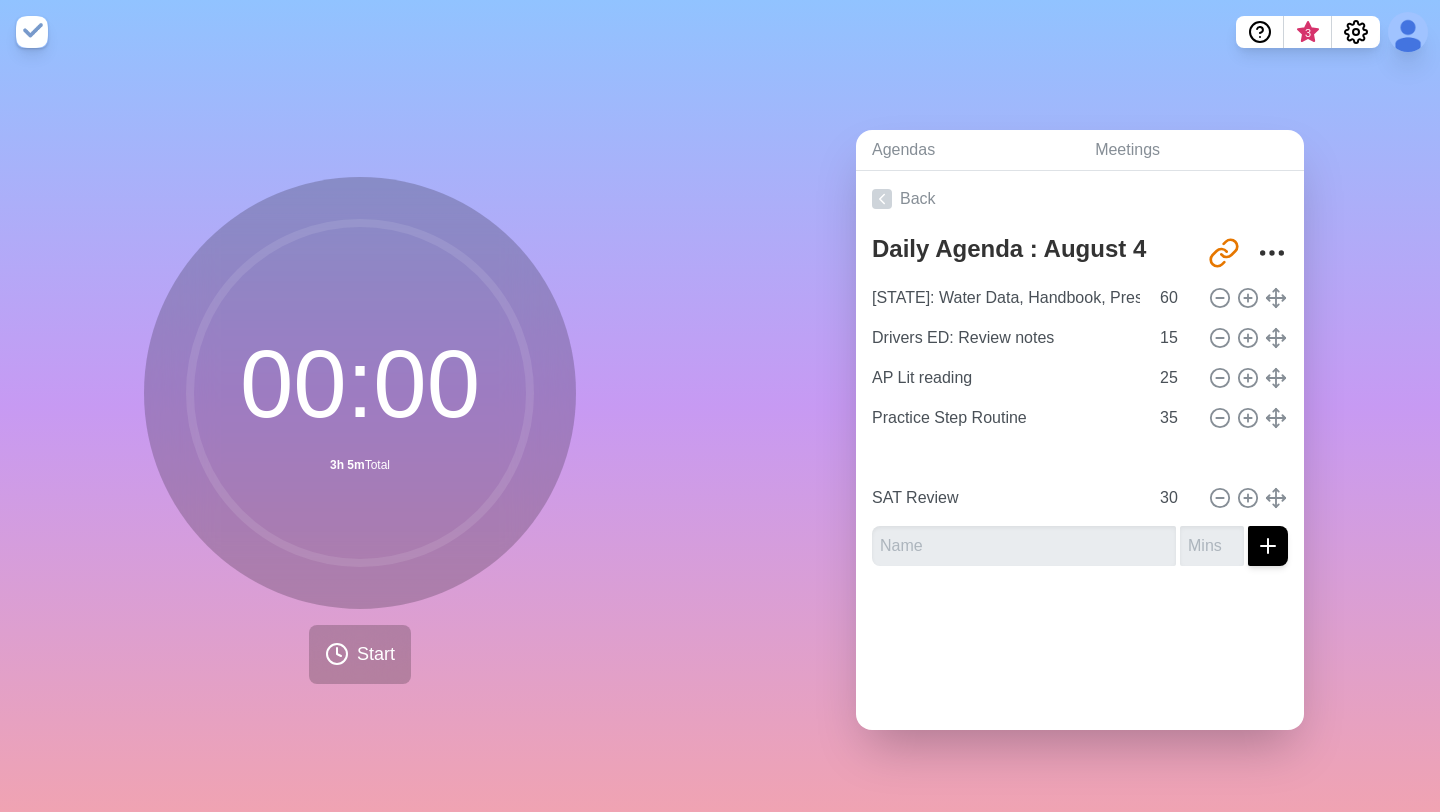 type on "20" 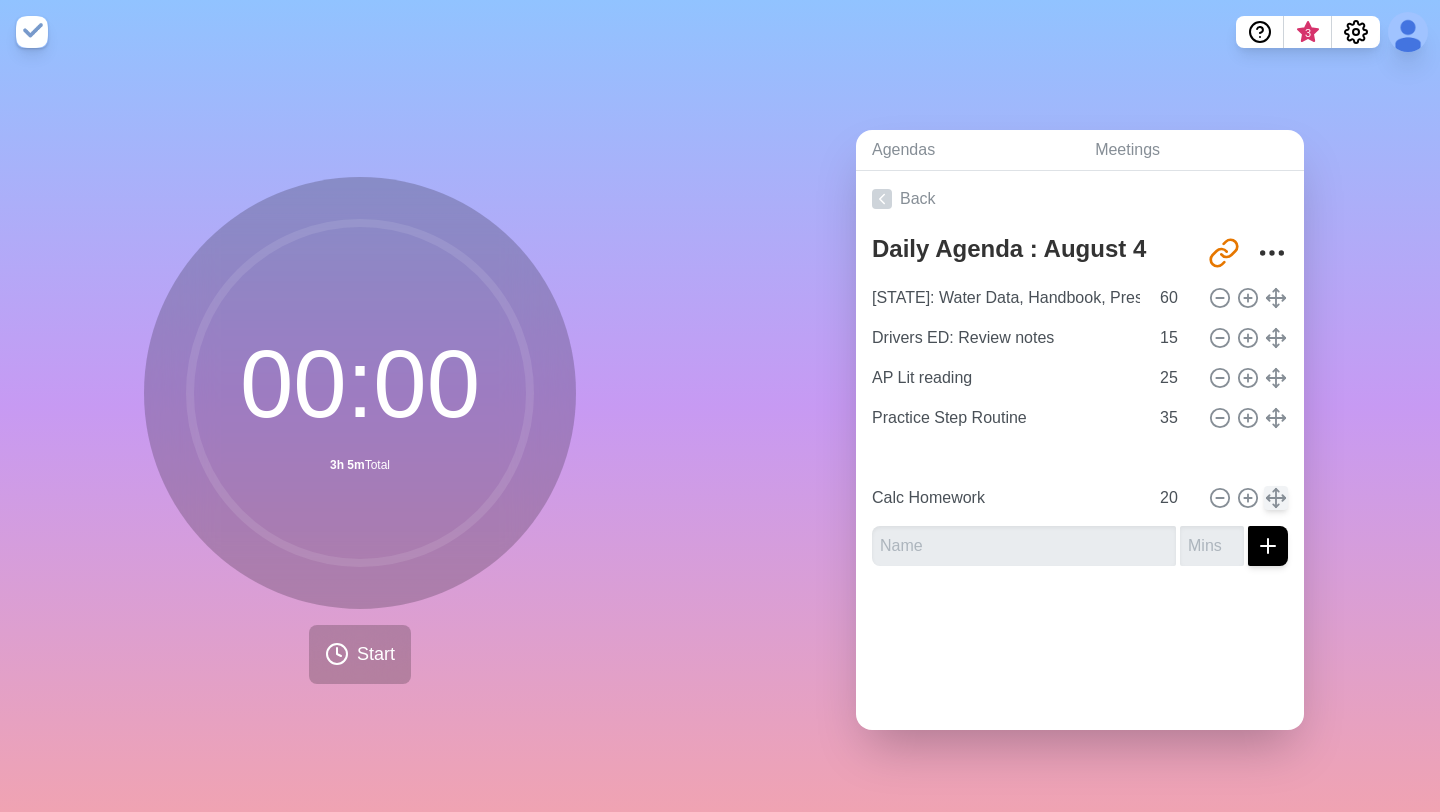 drag, startPoint x: 1272, startPoint y: 499, endPoint x: 1269, endPoint y: 457, distance: 42.107006 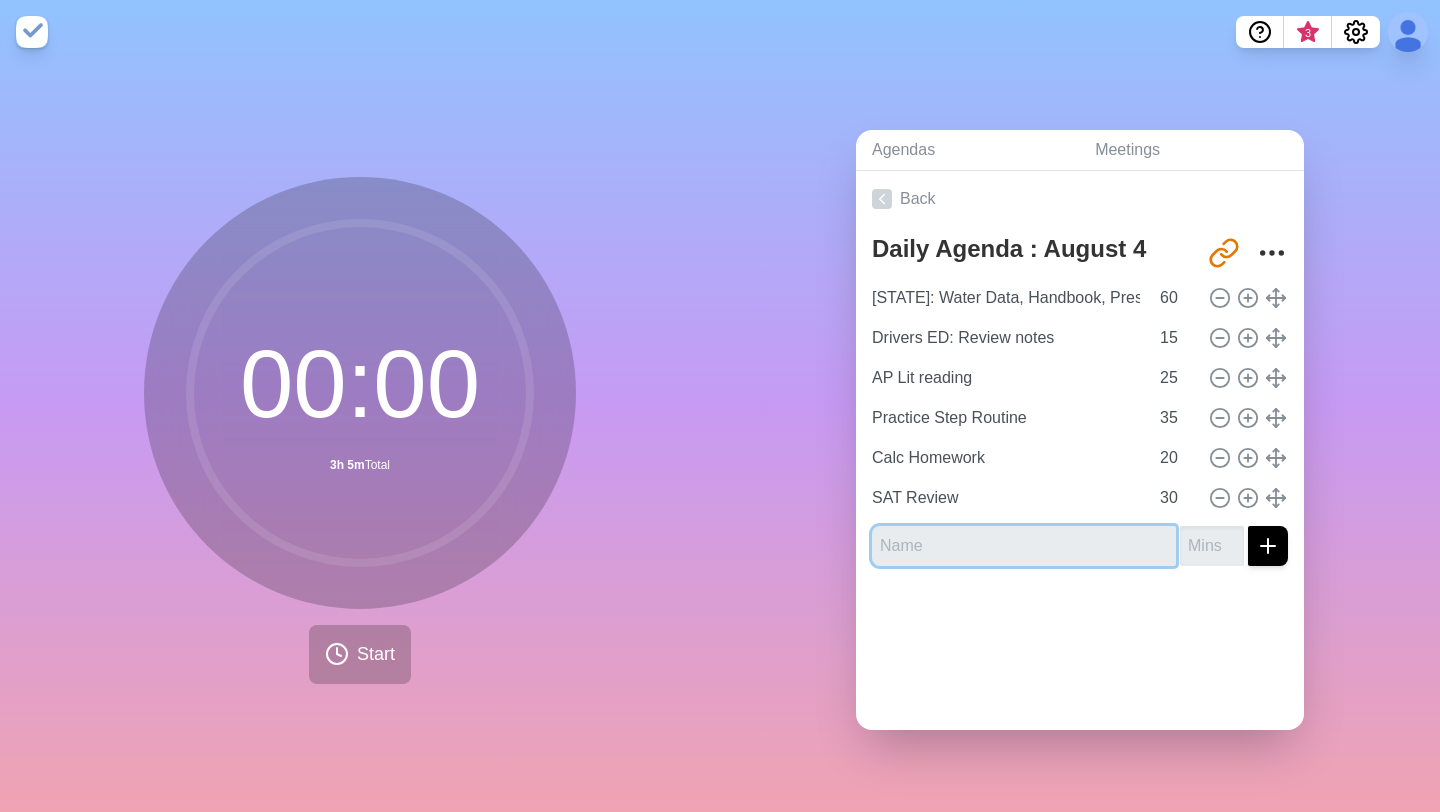 click at bounding box center (1024, 546) 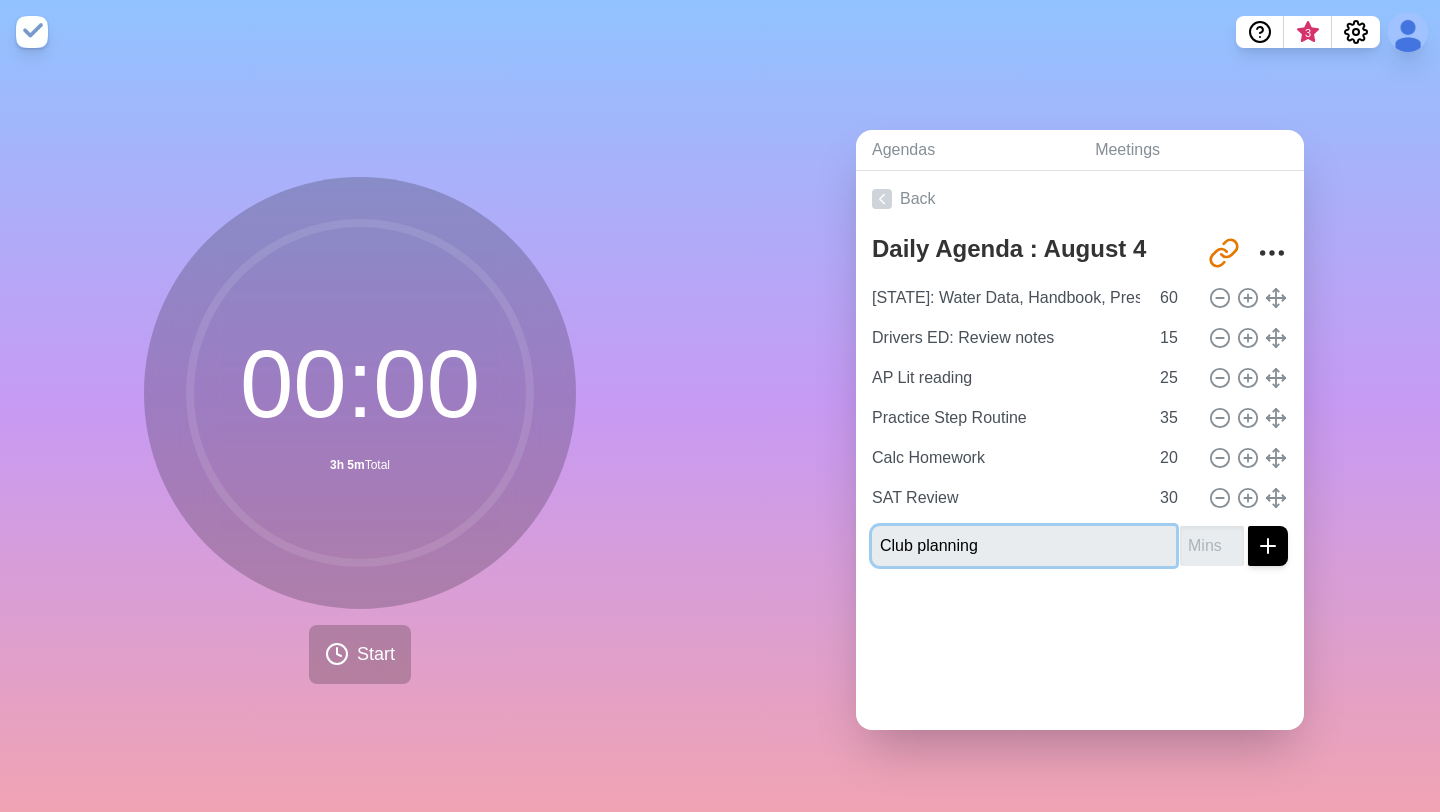 type on "Club planning" 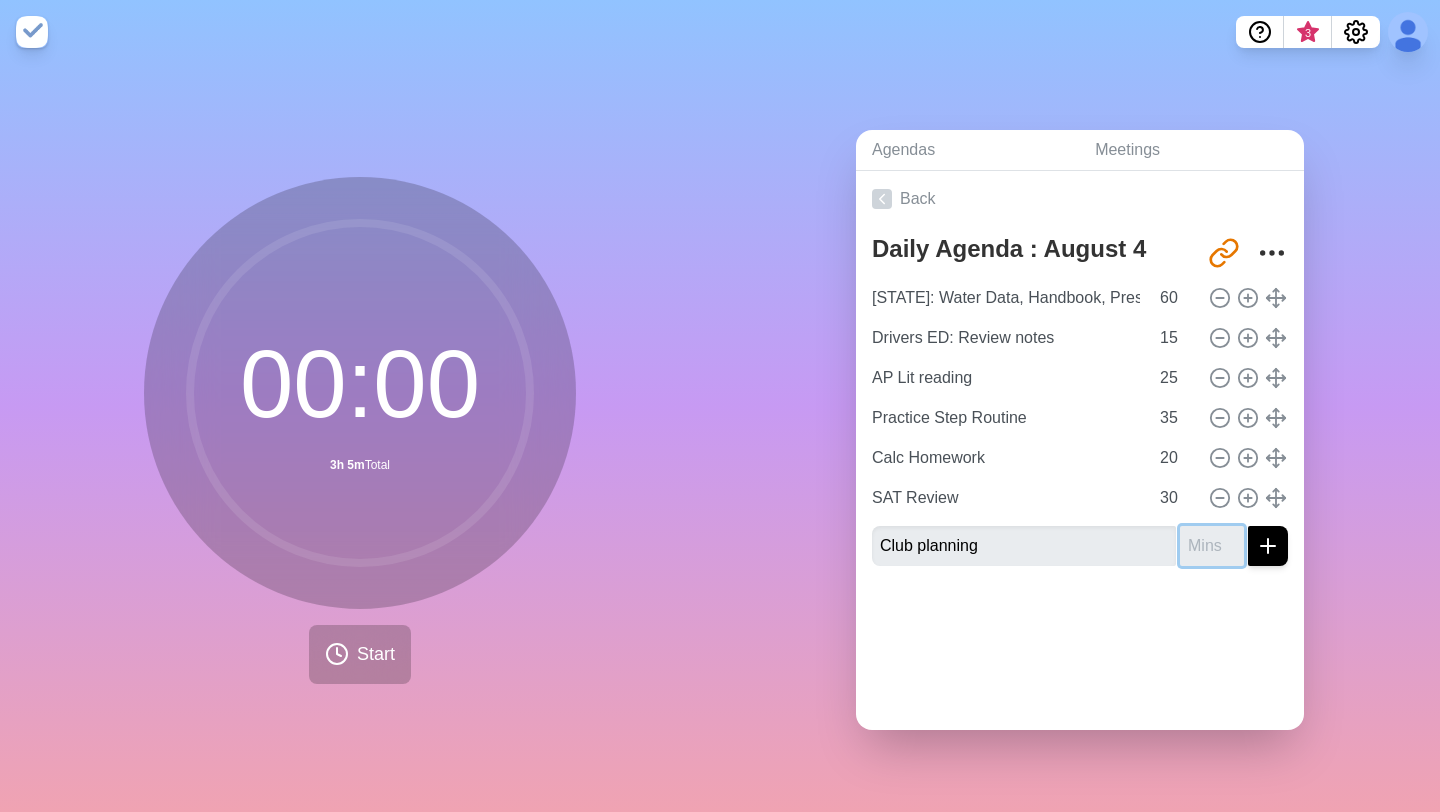 click at bounding box center [1212, 546] 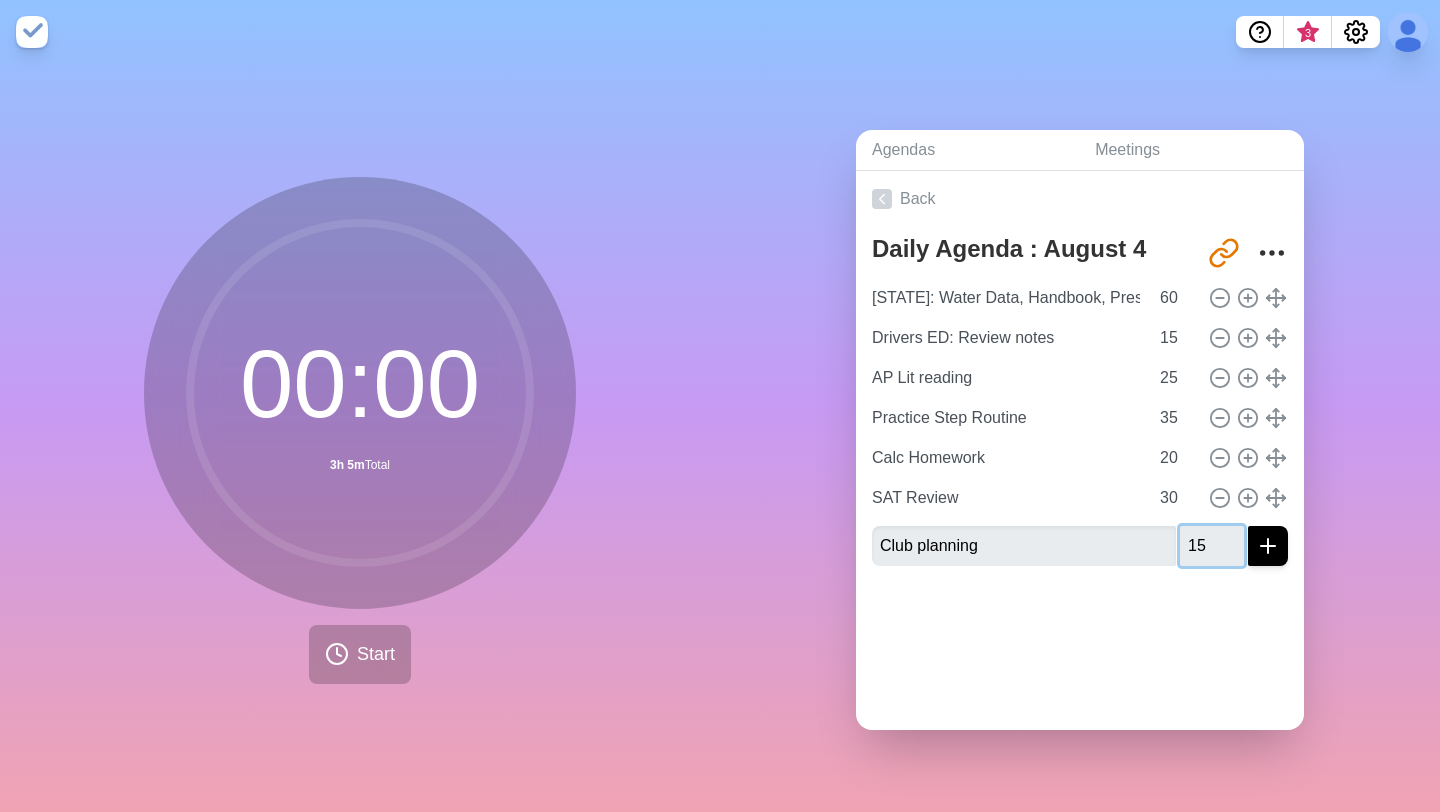 type on "15" 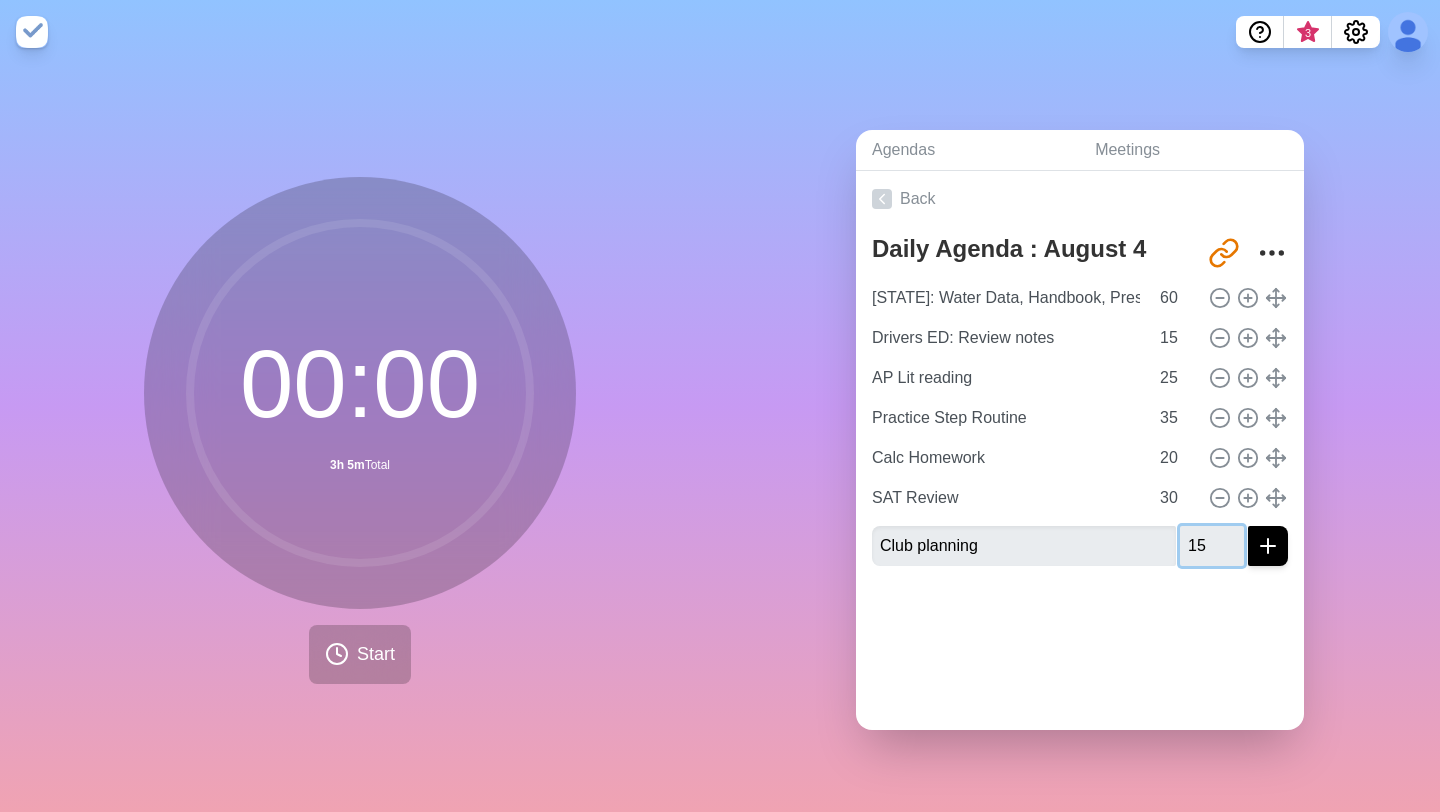 click at bounding box center (1268, 546) 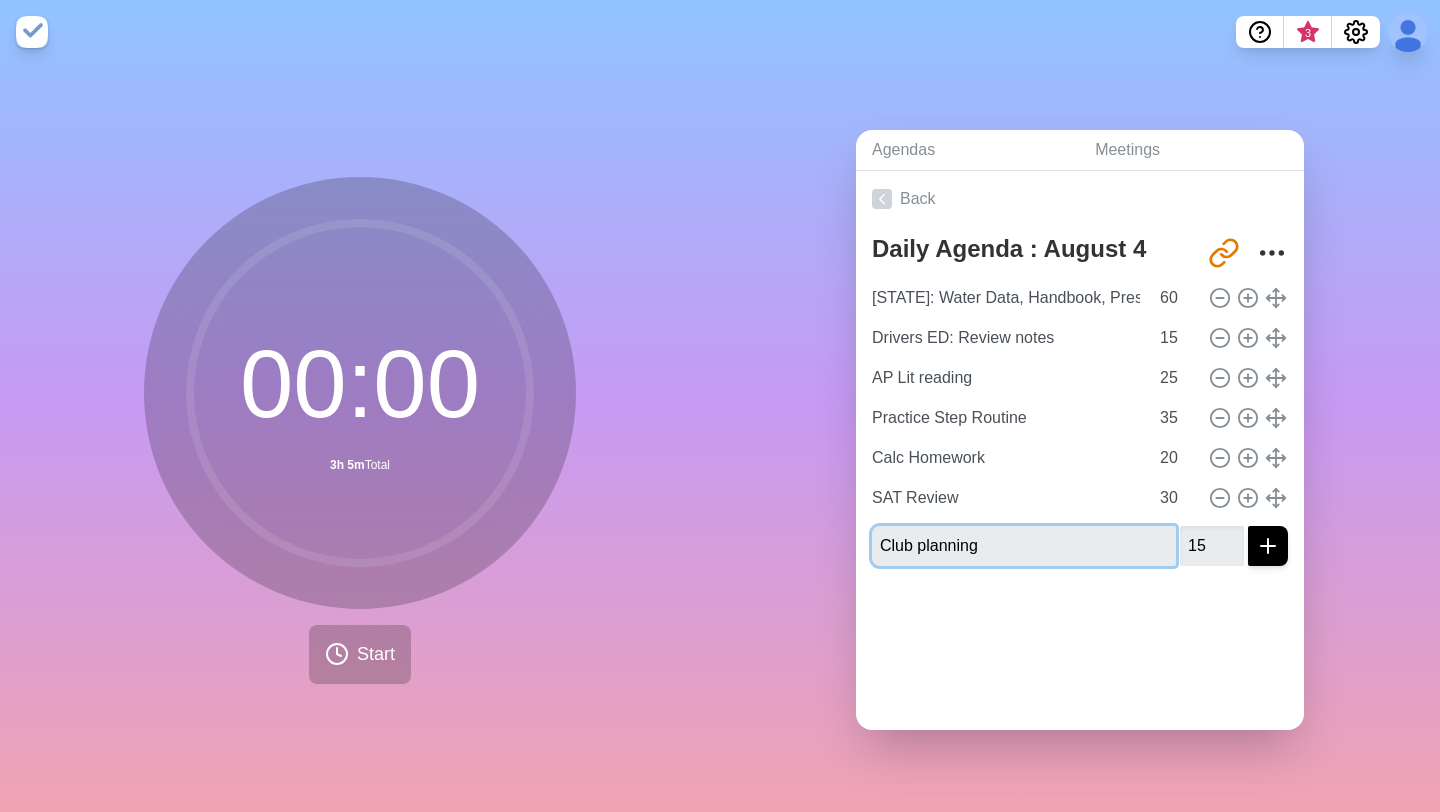 type 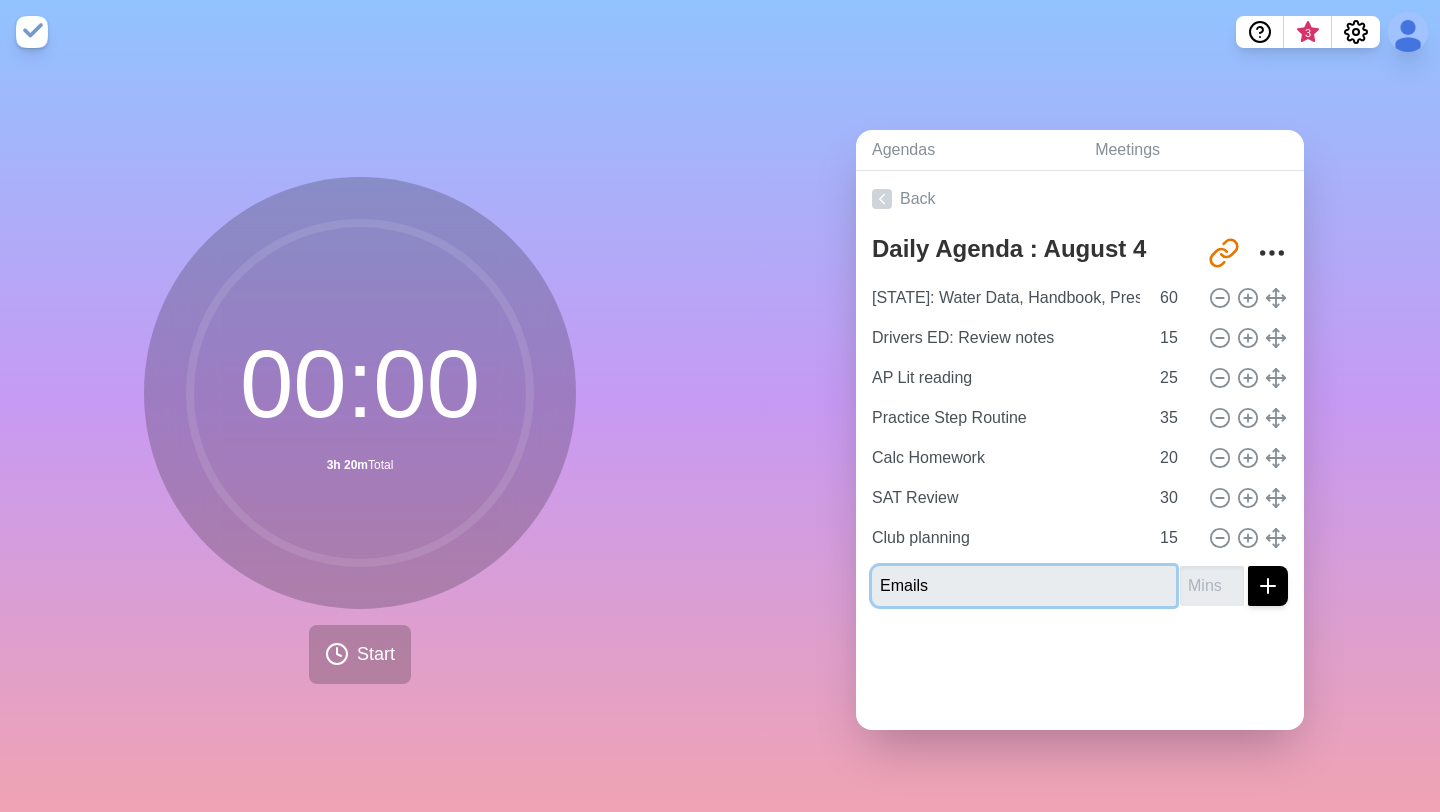 type on "Emails" 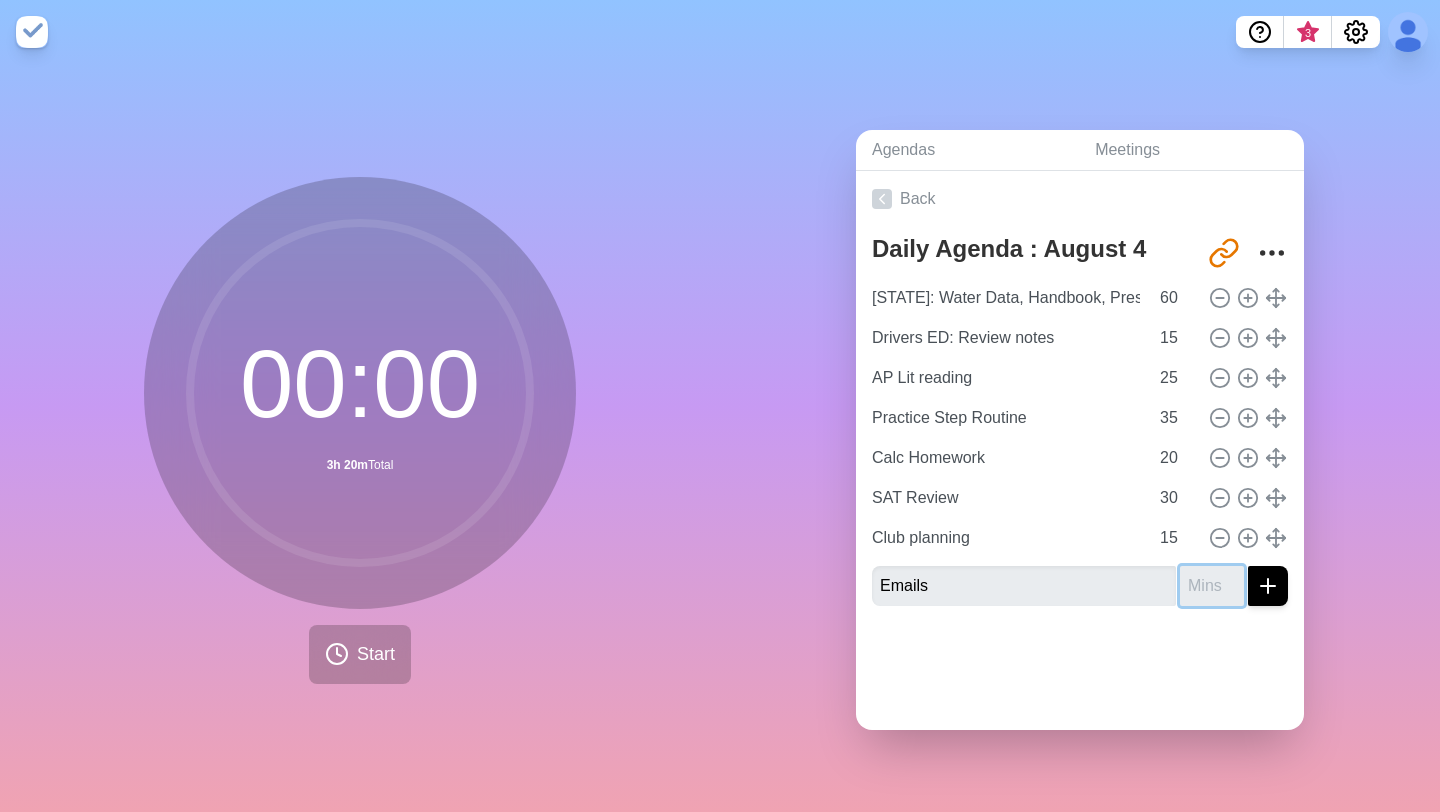 click at bounding box center (1212, 586) 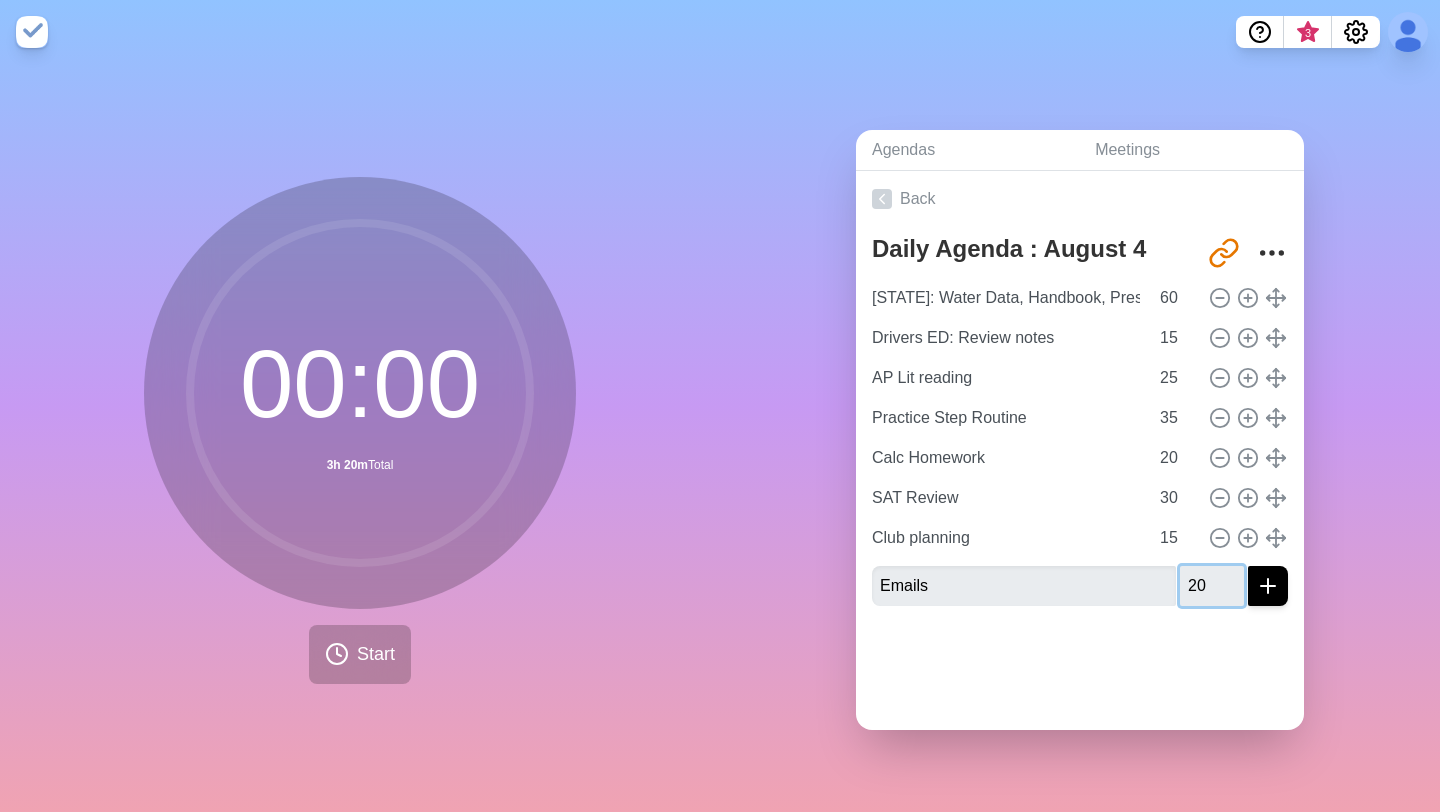 type on "20" 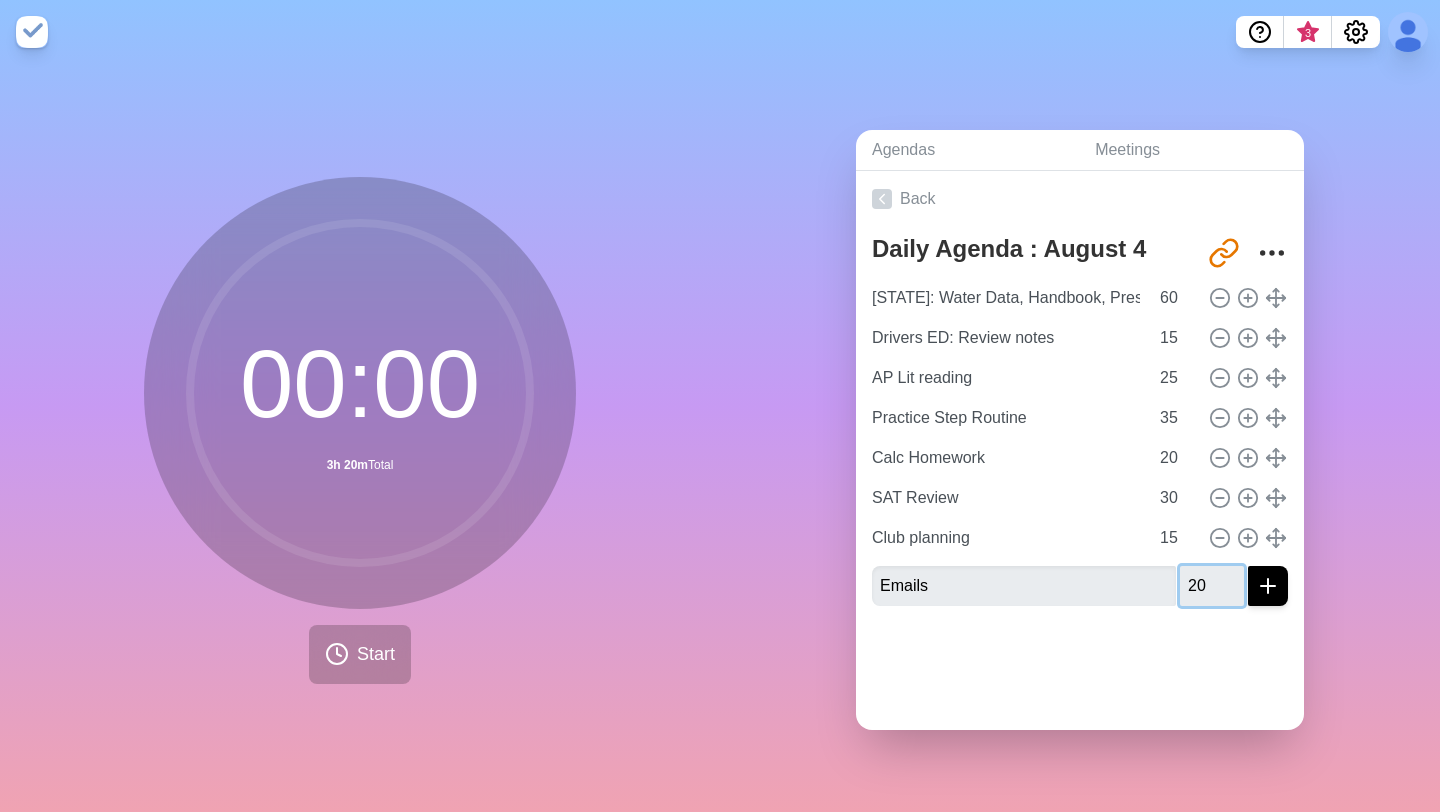 click at bounding box center [1268, 586] 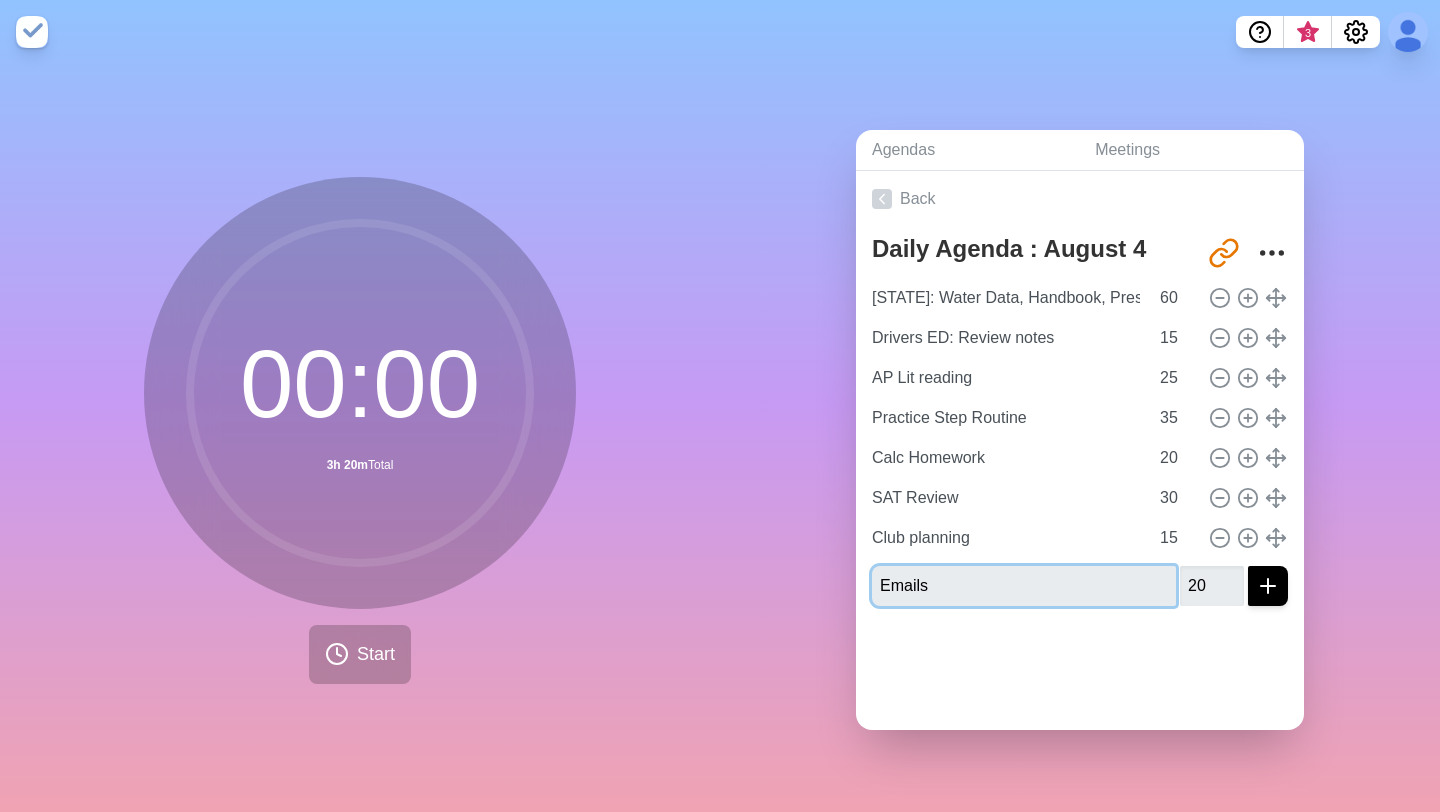 type 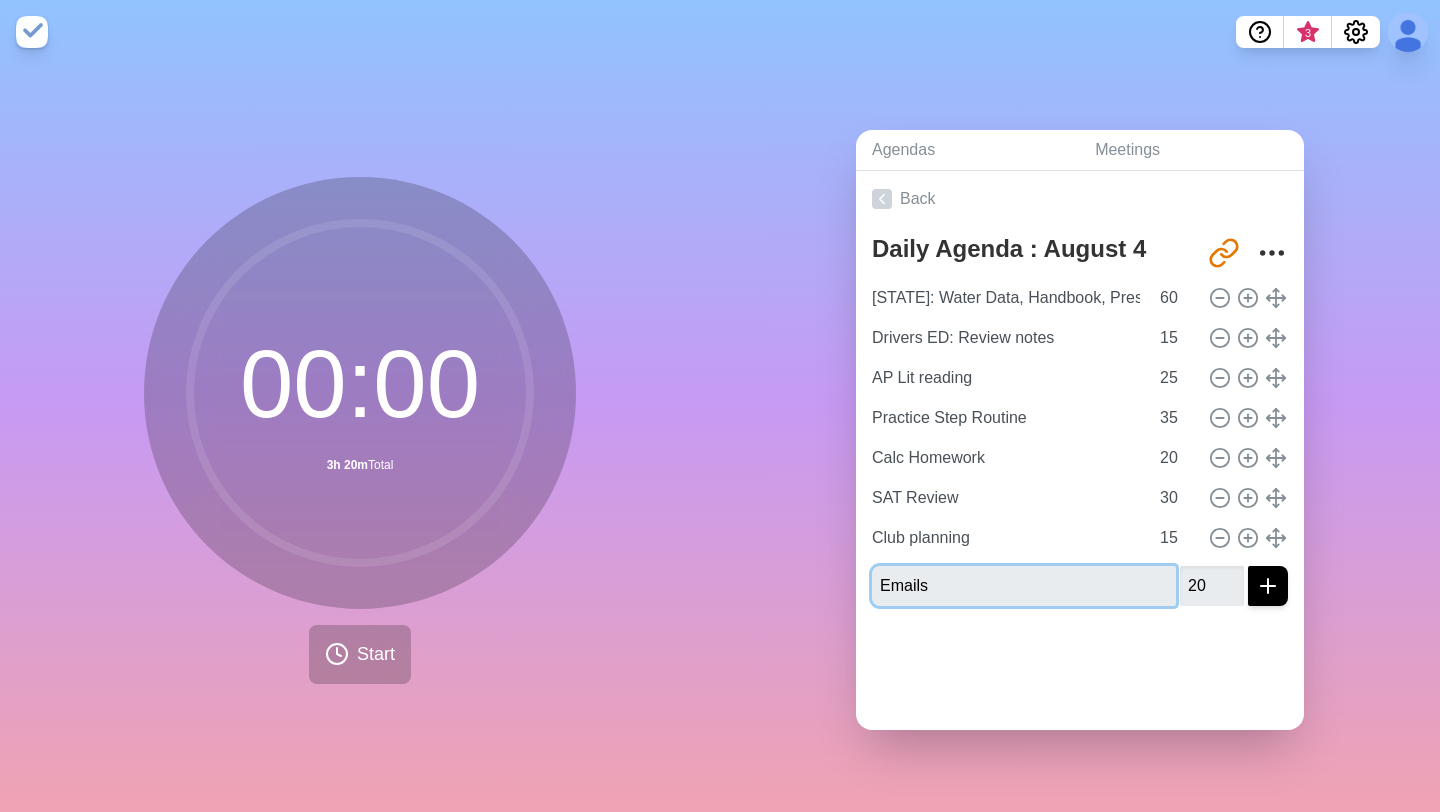 type 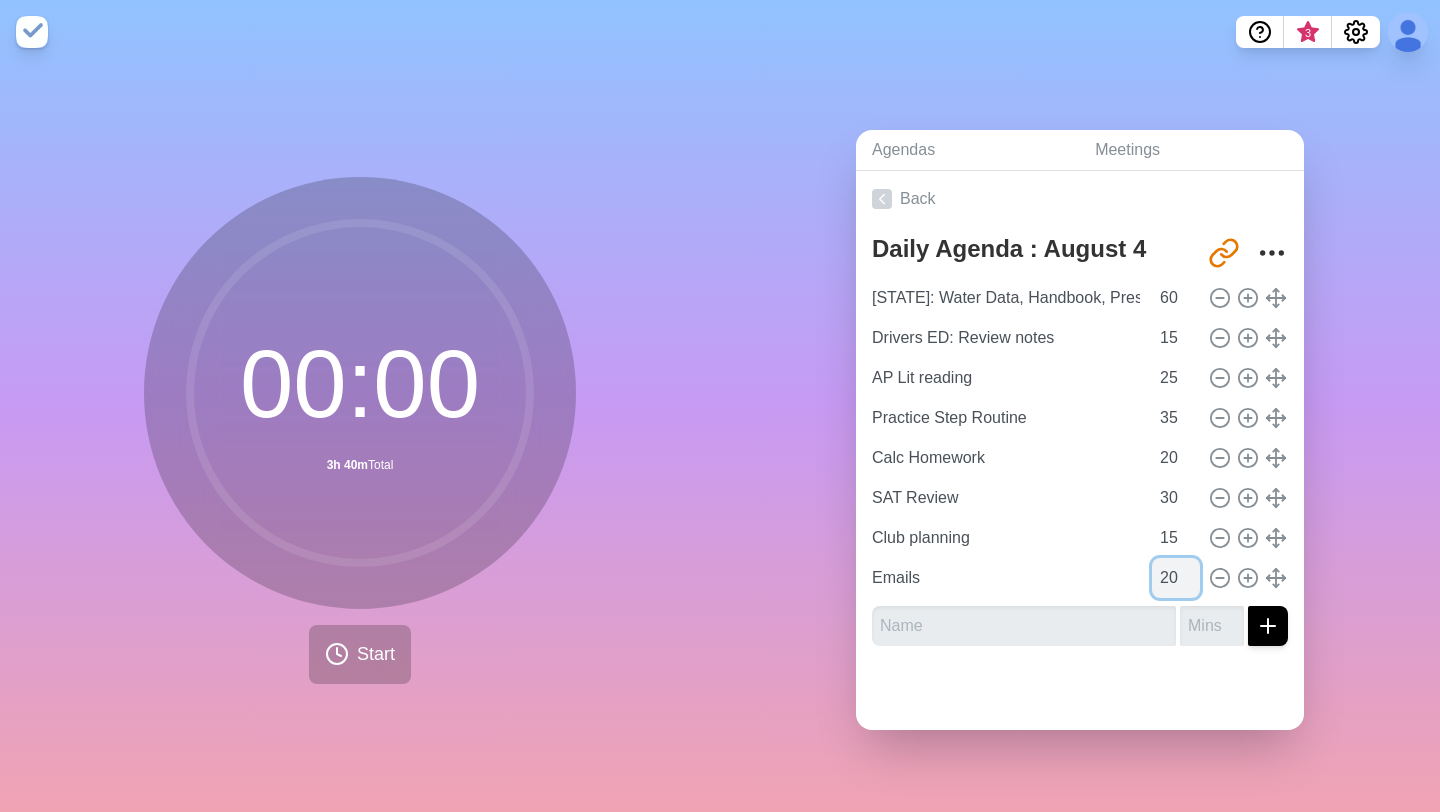click on "20" at bounding box center (1176, 578) 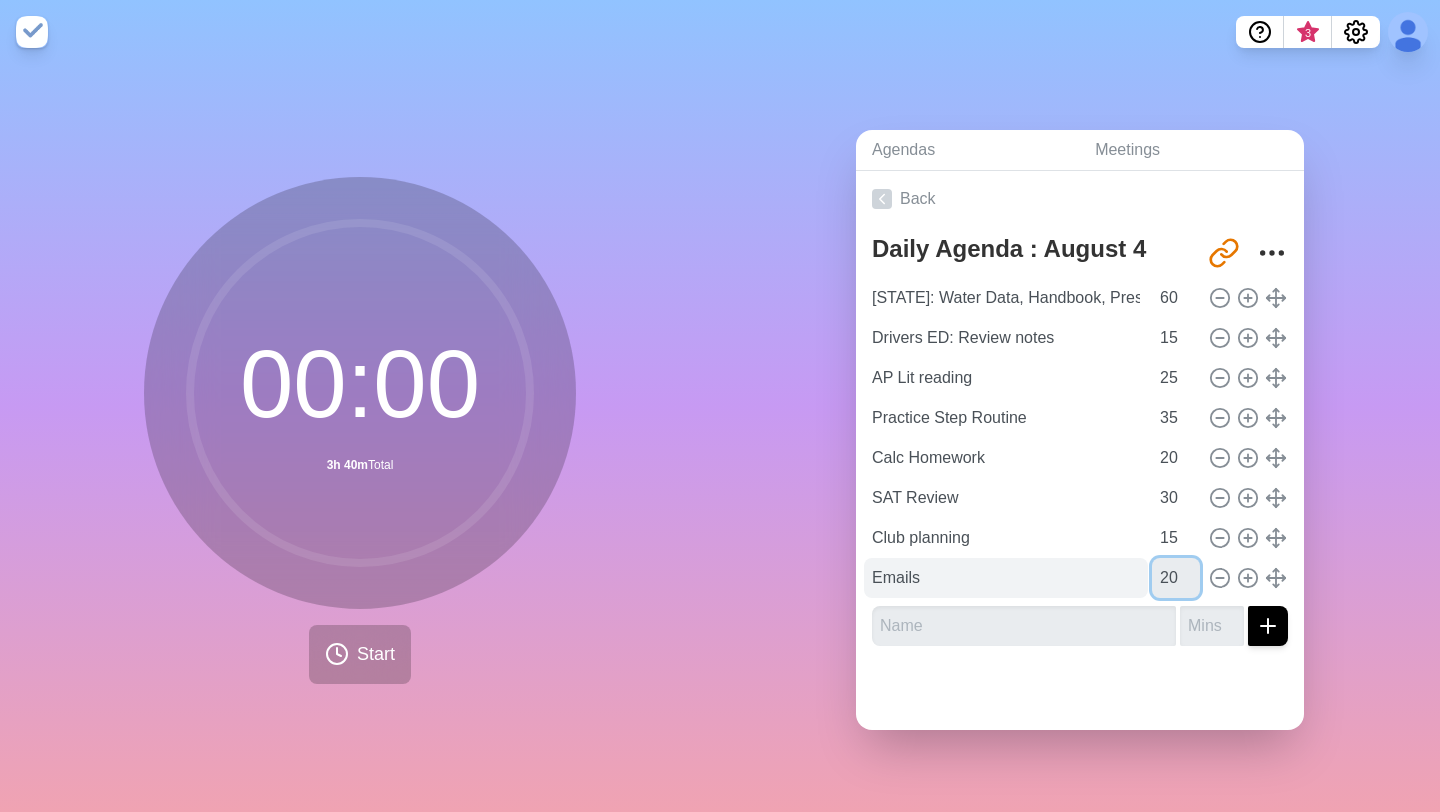 drag, startPoint x: 1172, startPoint y: 579, endPoint x: 921, endPoint y: 578, distance: 251.002 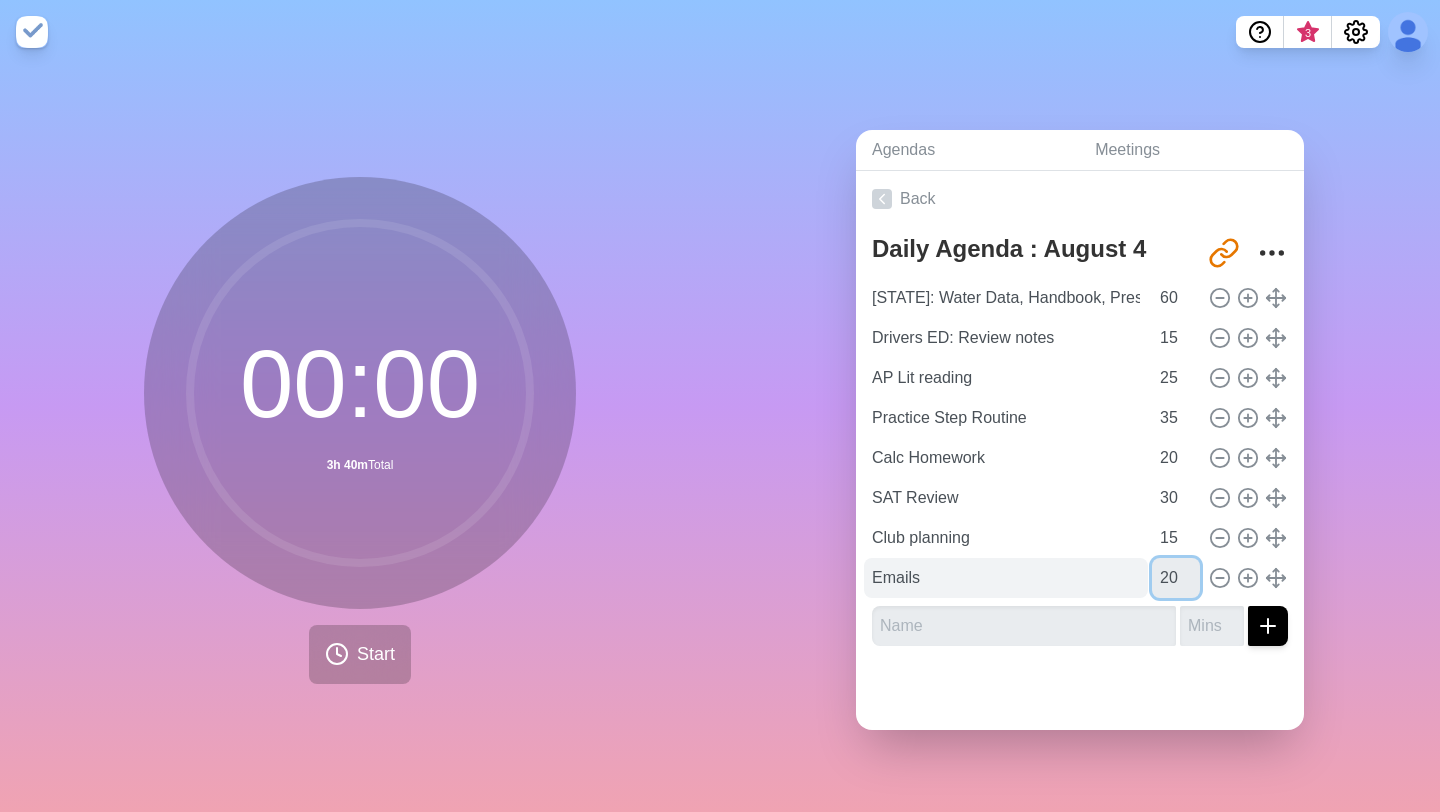 type on "2" 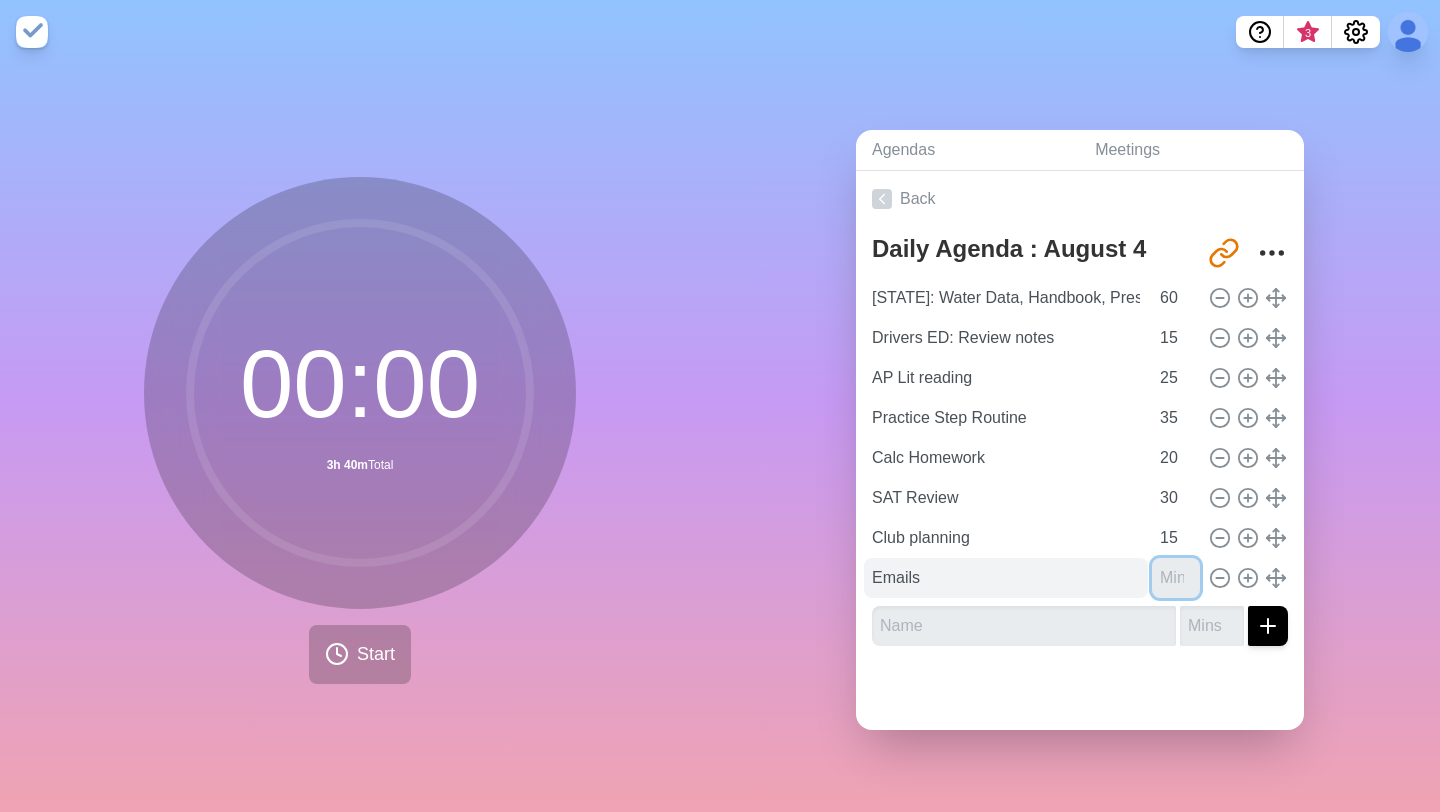 type on "9" 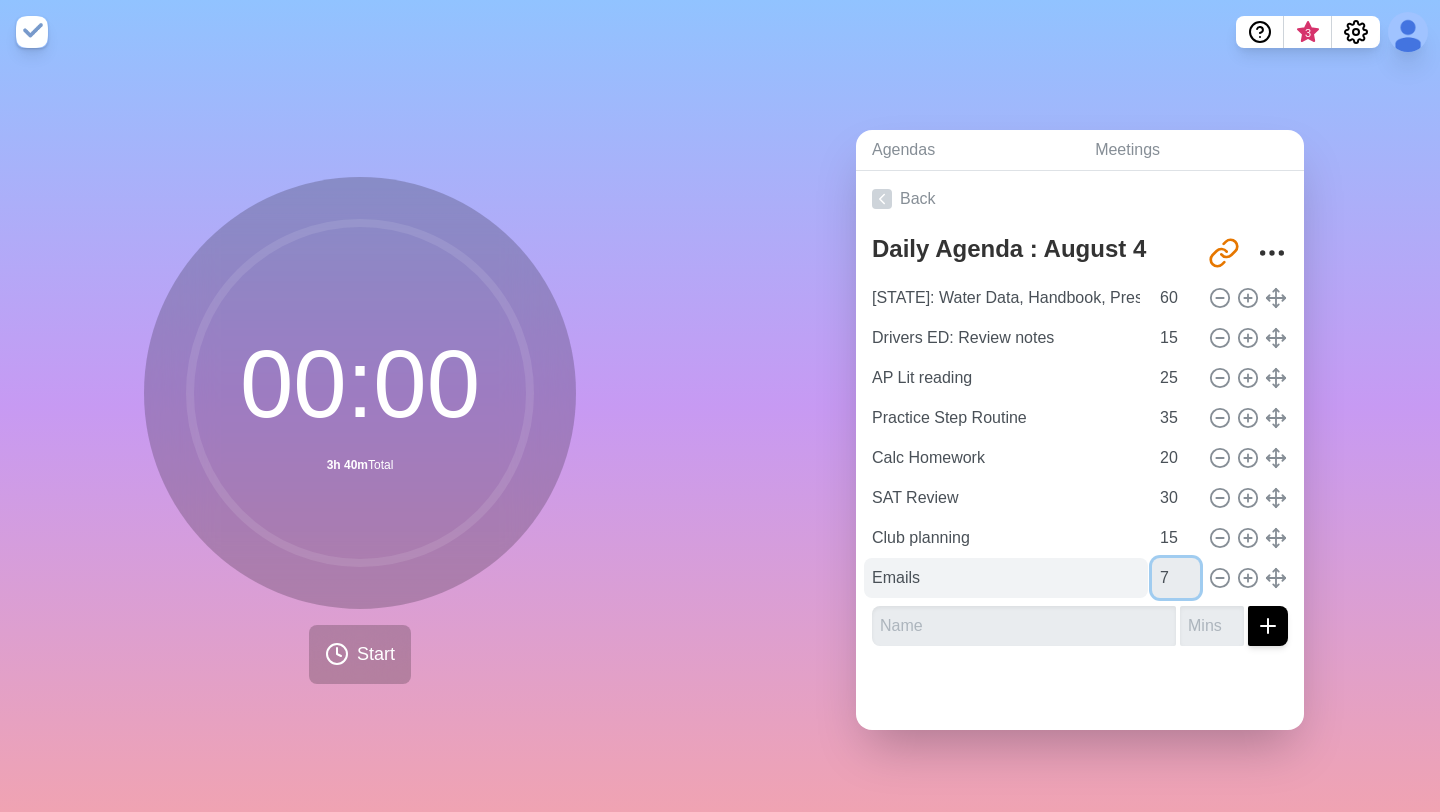 type on "7" 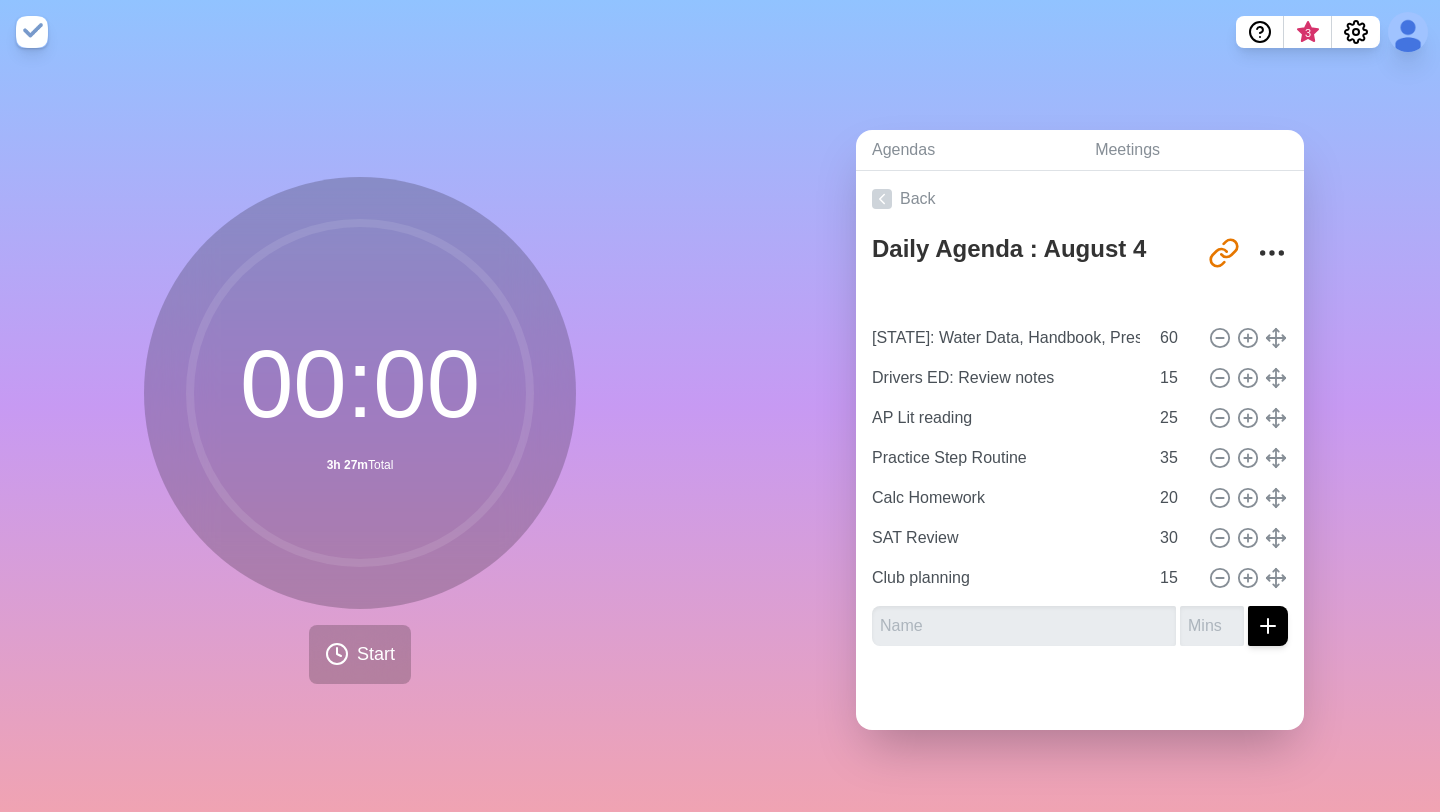 type on "Emails" 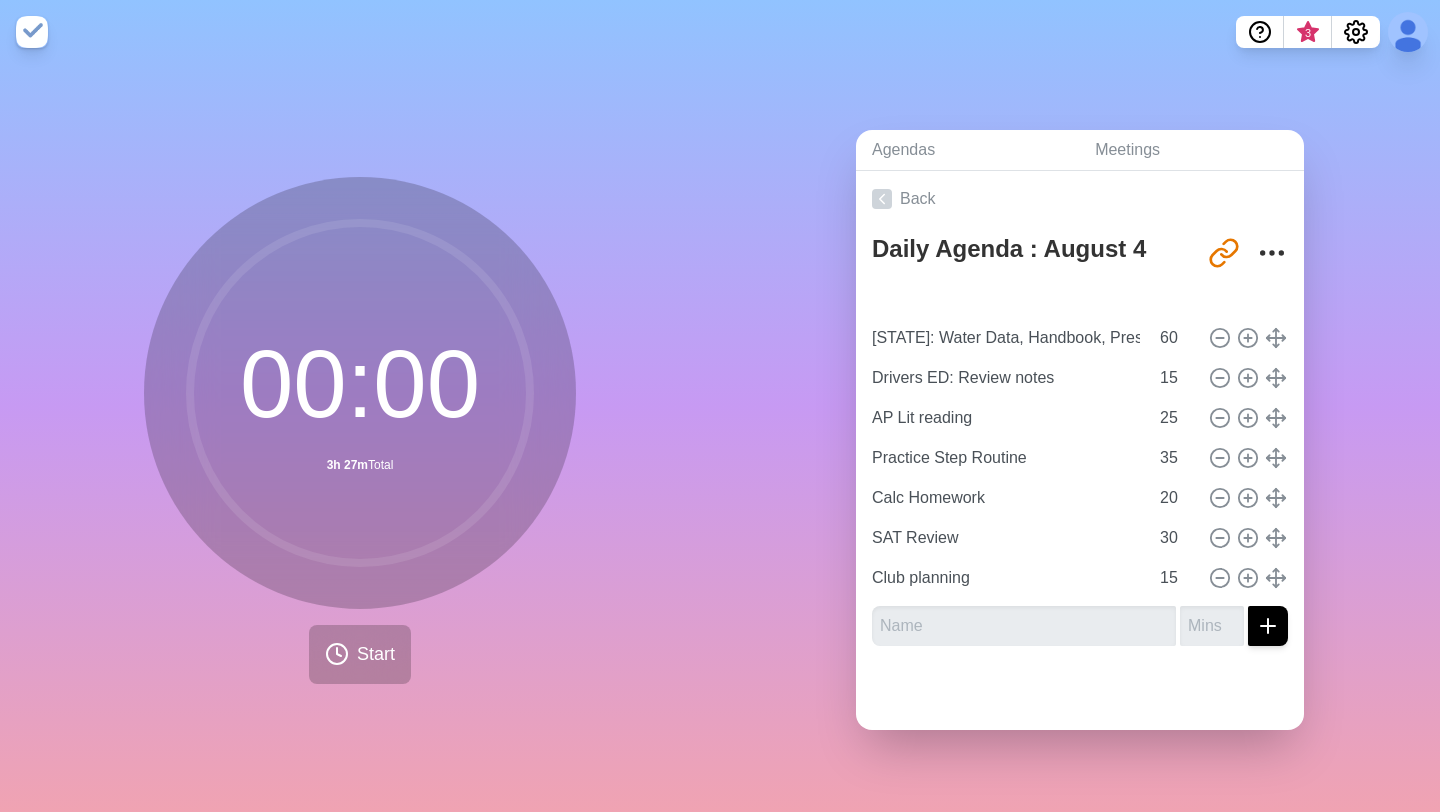 type on "7" 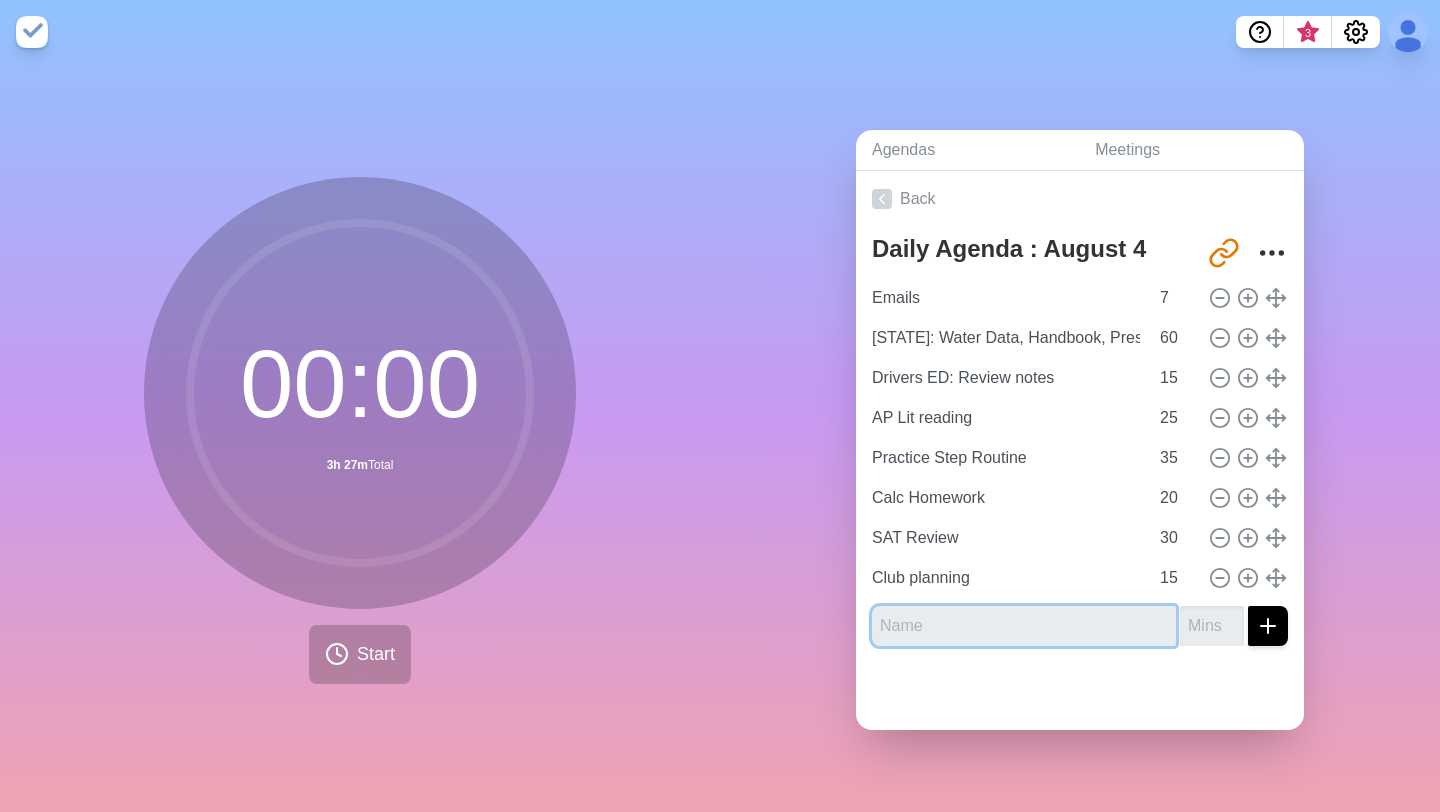 click at bounding box center [1024, 626] 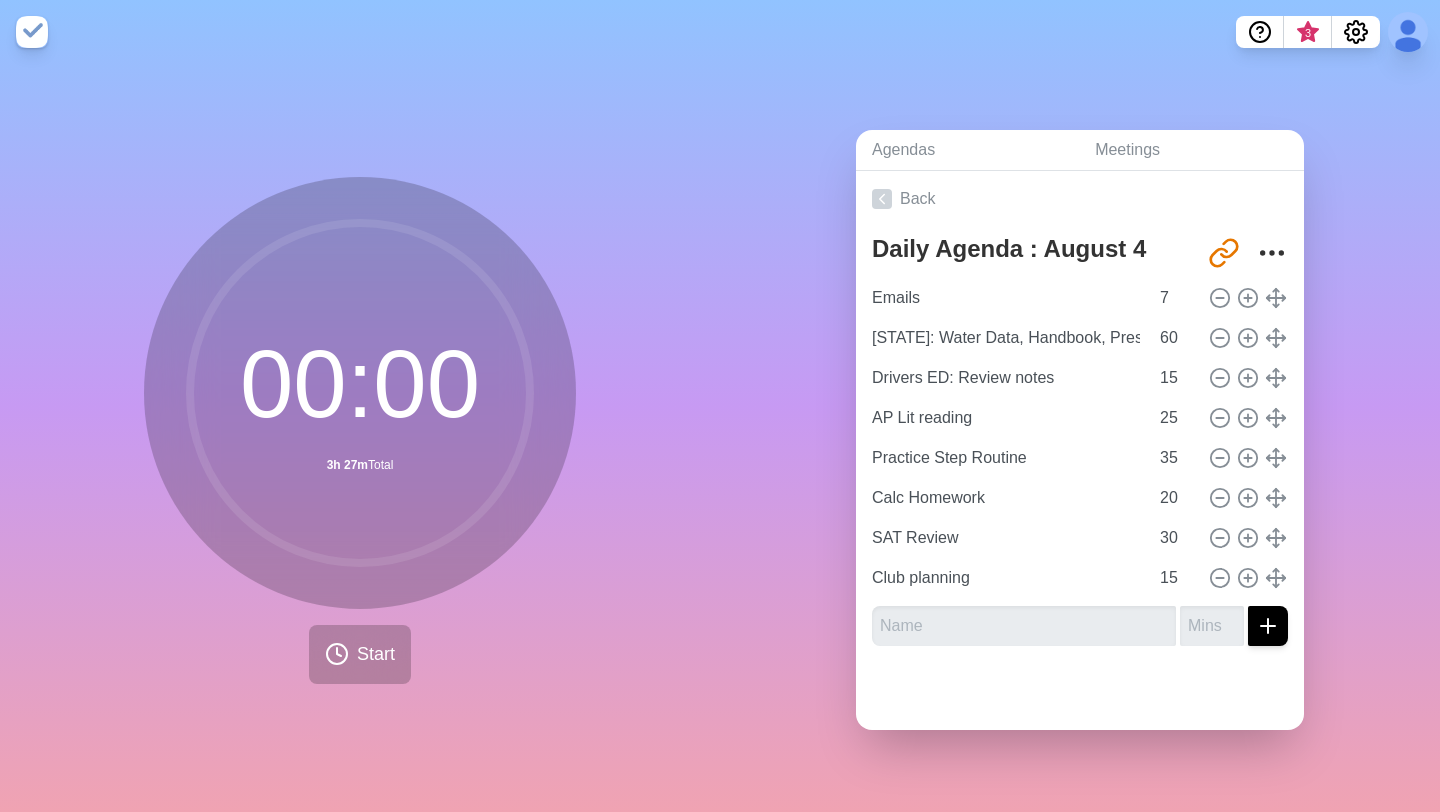 click on "Agendas   Meetings
Back     Daily Agenda : [MONTH] [DAY]   http://timeblocks.co/w606cFWqq76E8NvV9g6S           Emails   7       Drivers ED: Review notes   15       AP Lit reading   25       Practice Step Routine   35       Calc Homework   20       SAT Review   30       Club planning   15" at bounding box center (1080, 438) 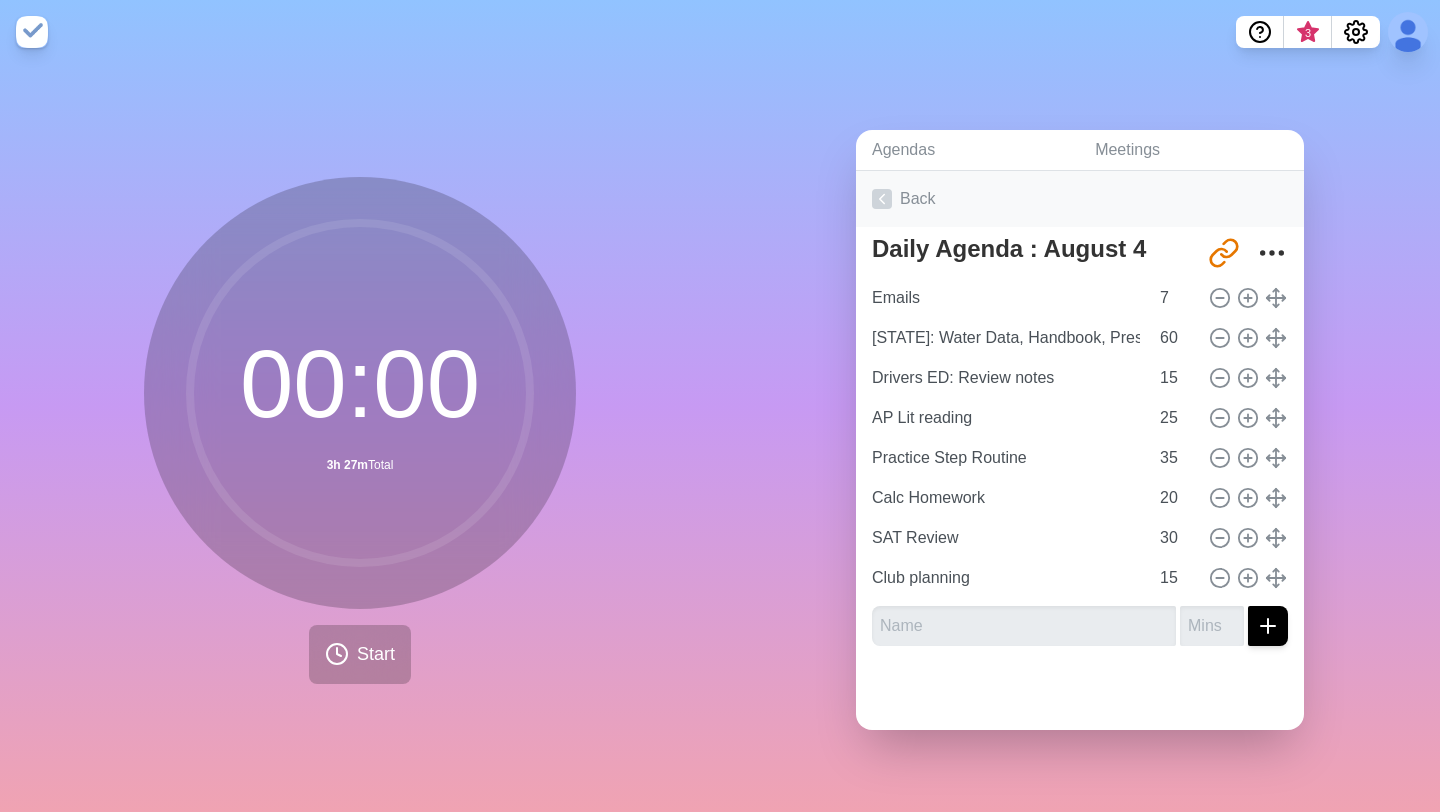 click on "Back" at bounding box center (1080, 199) 